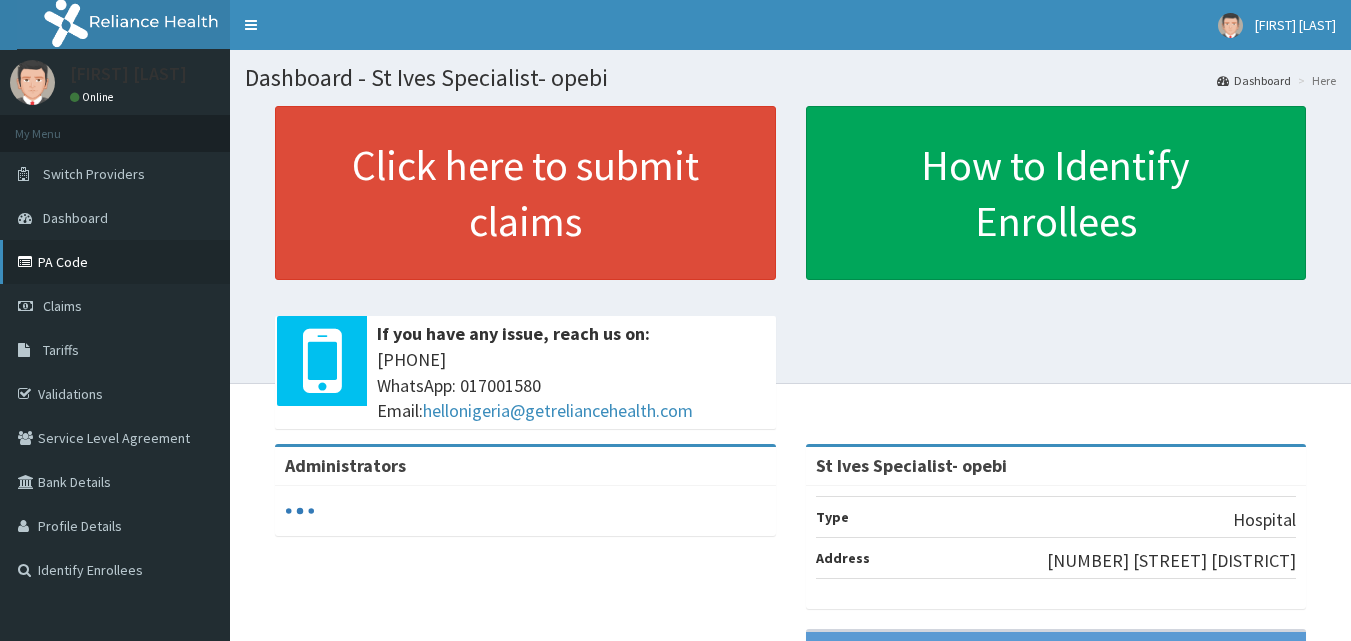 scroll, scrollTop: 0, scrollLeft: 0, axis: both 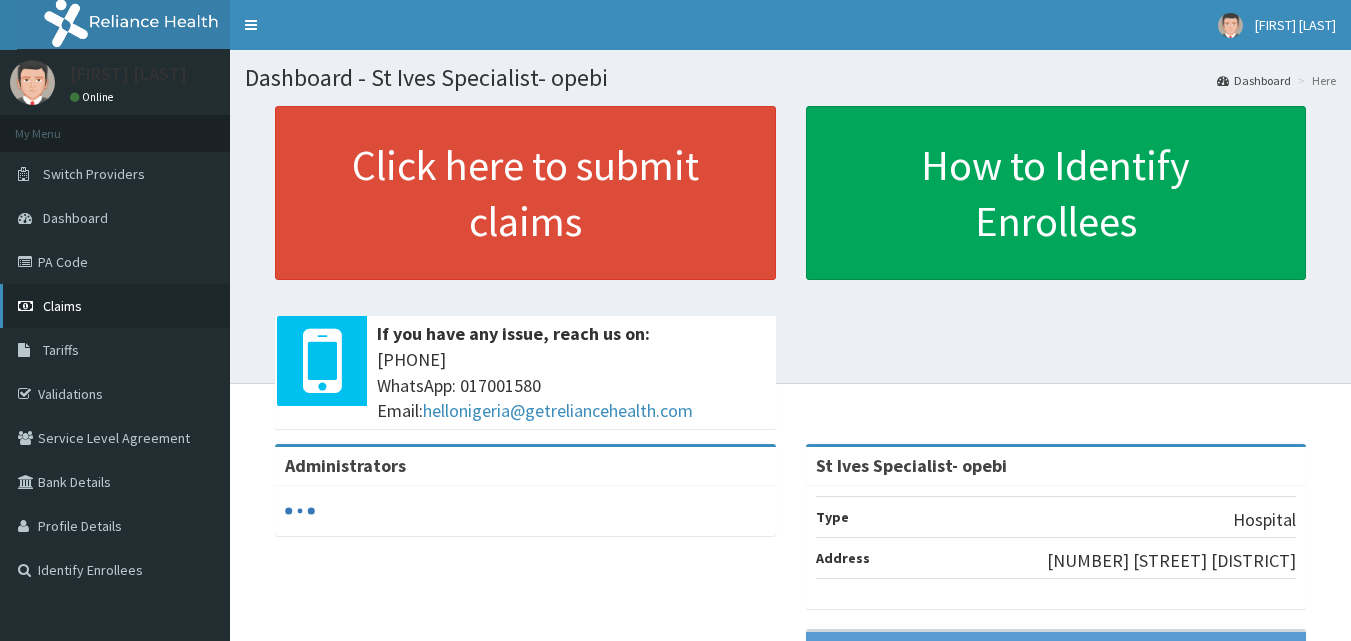 click on "Claims" at bounding box center [62, 306] 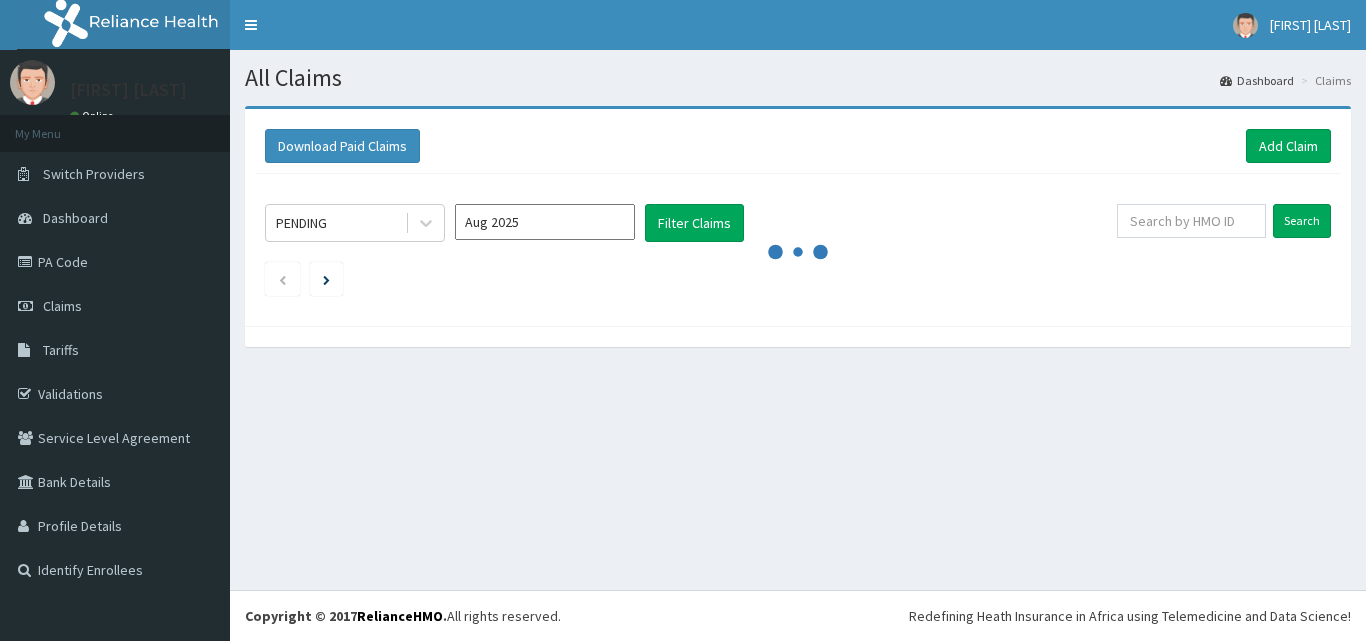 scroll, scrollTop: 0, scrollLeft: 0, axis: both 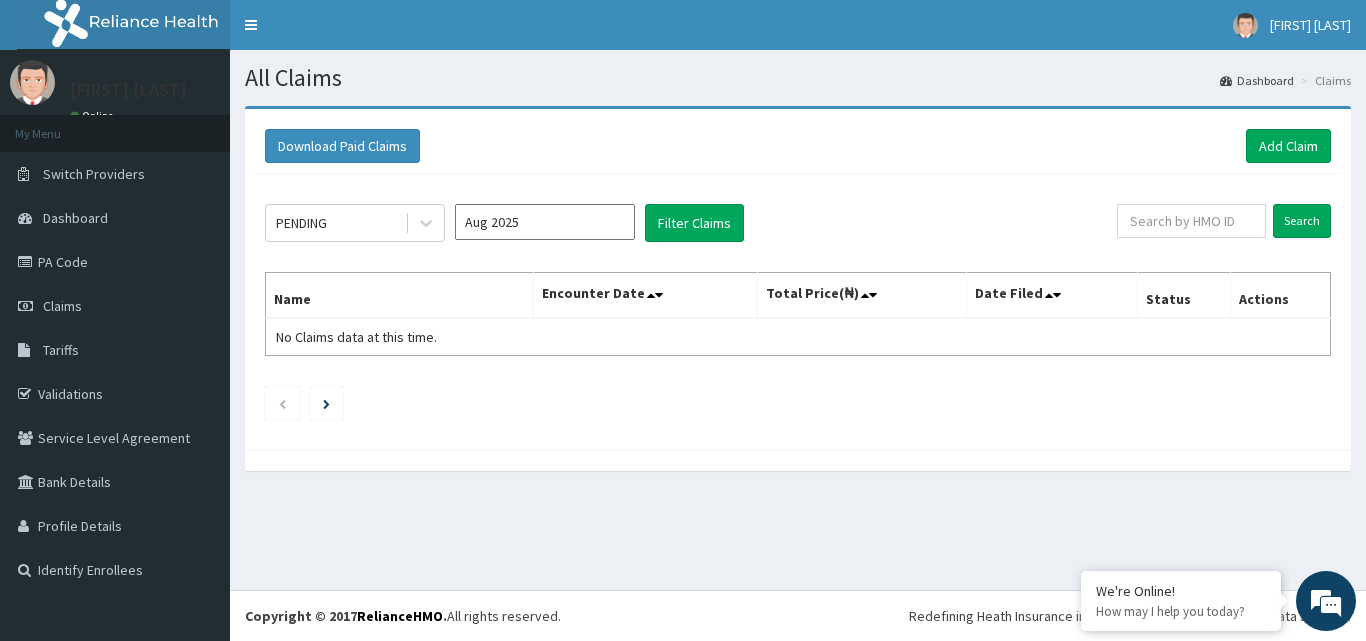 click on "Aug 2025" at bounding box center (545, 222) 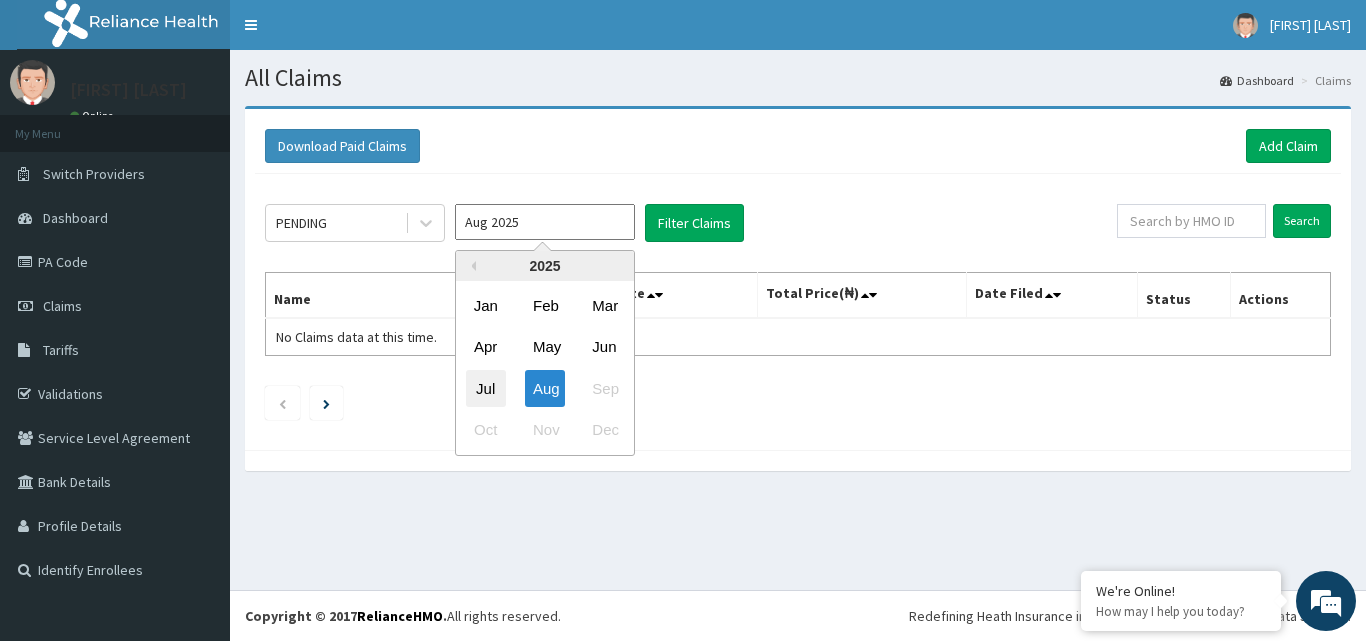 click on "Jul" at bounding box center [486, 388] 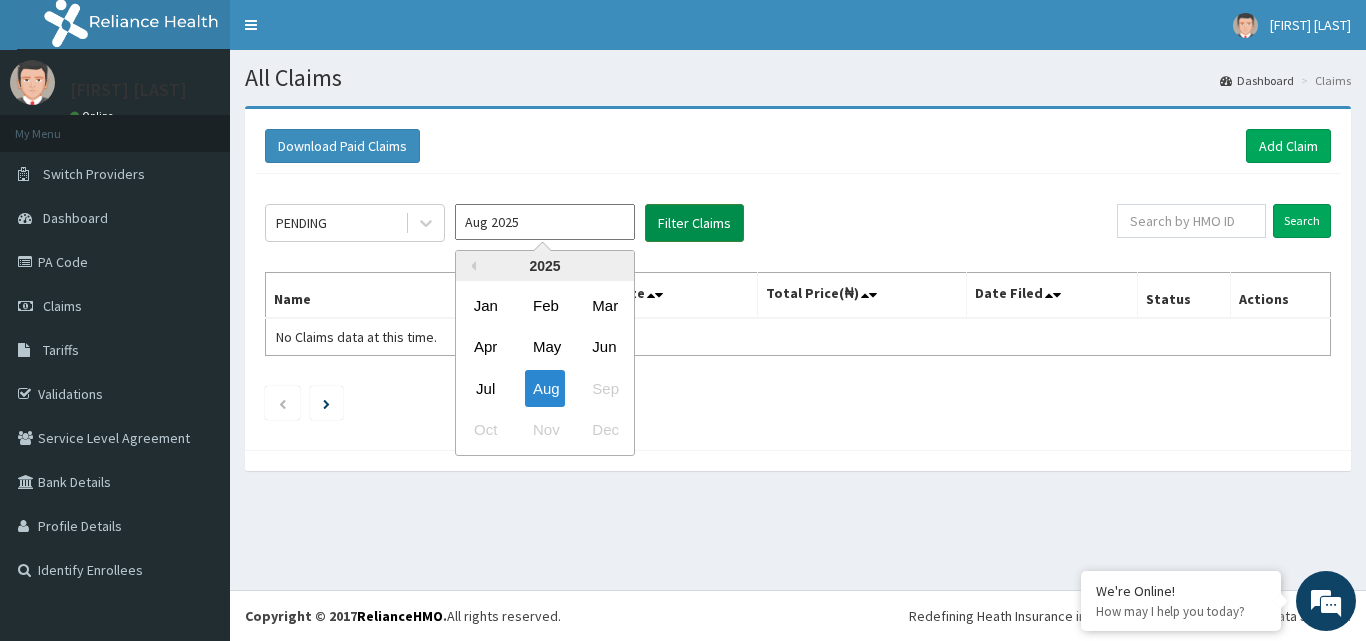 type on "Jul 2025" 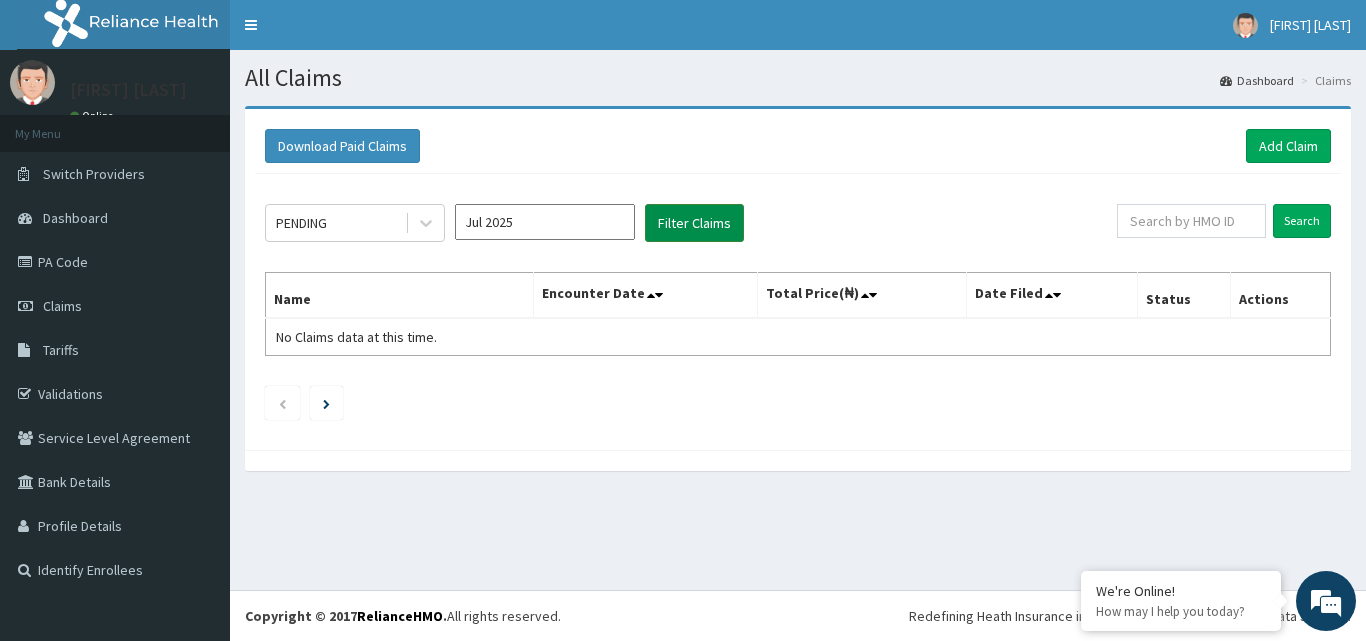 click on "Filter Claims" at bounding box center (694, 223) 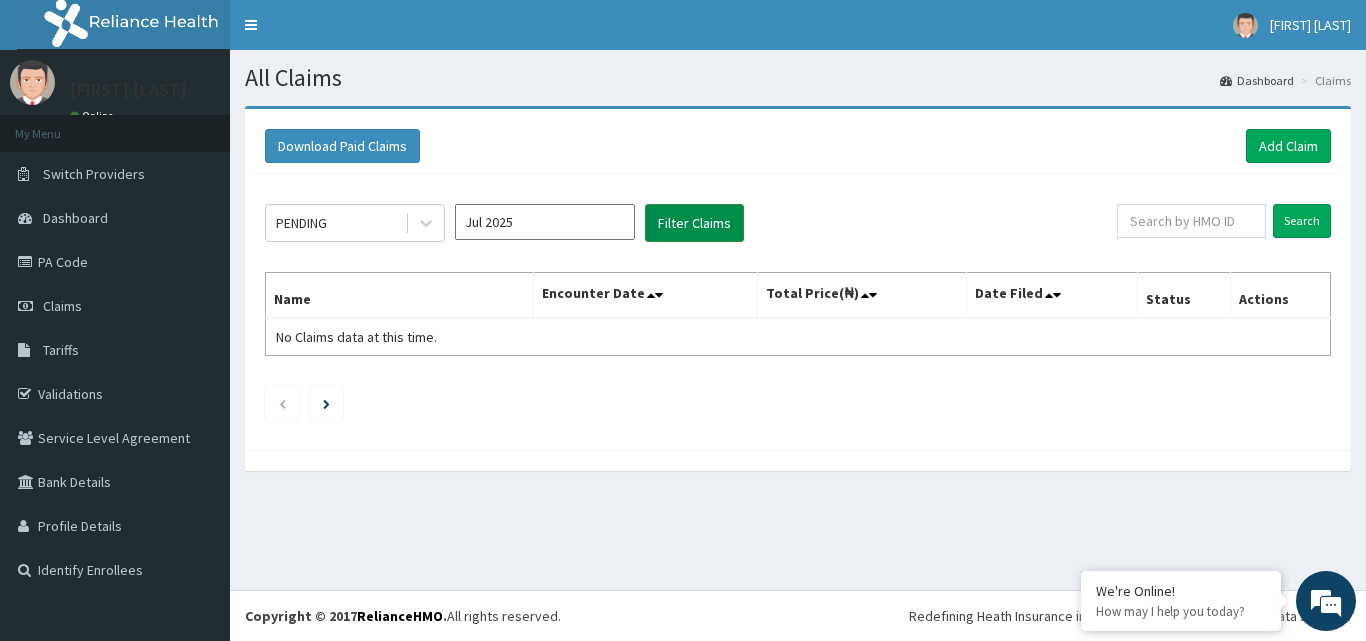 click on "Filter Claims" at bounding box center (694, 223) 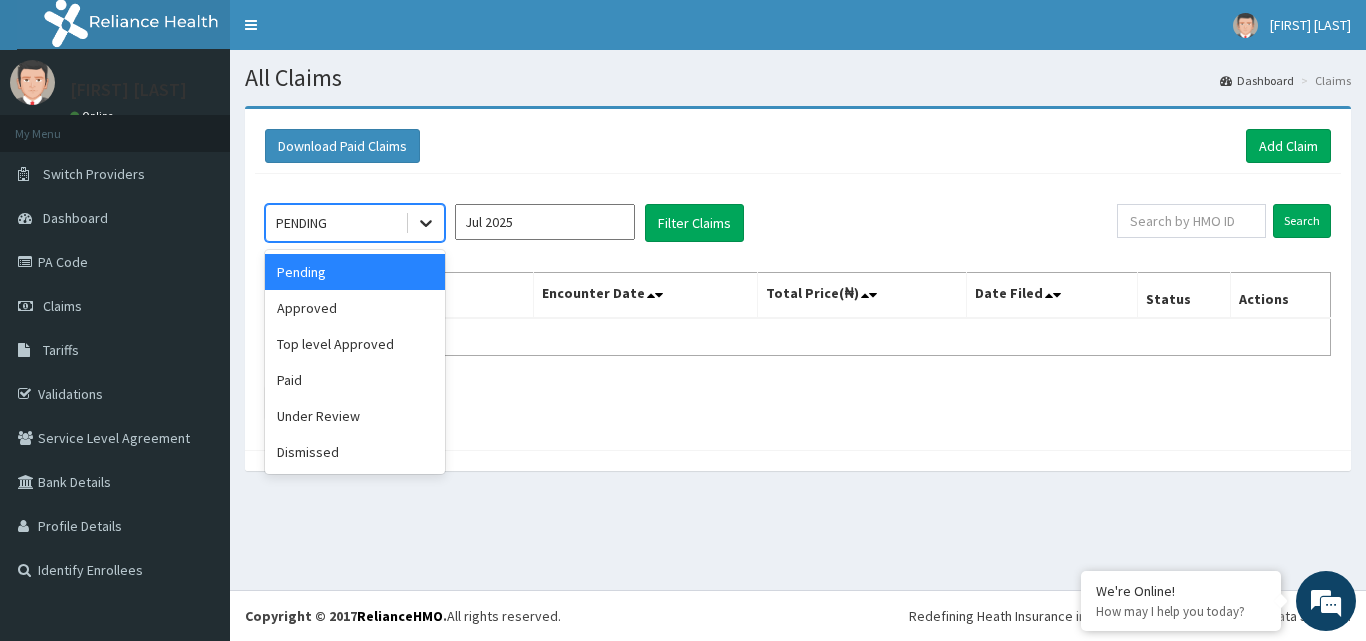 click 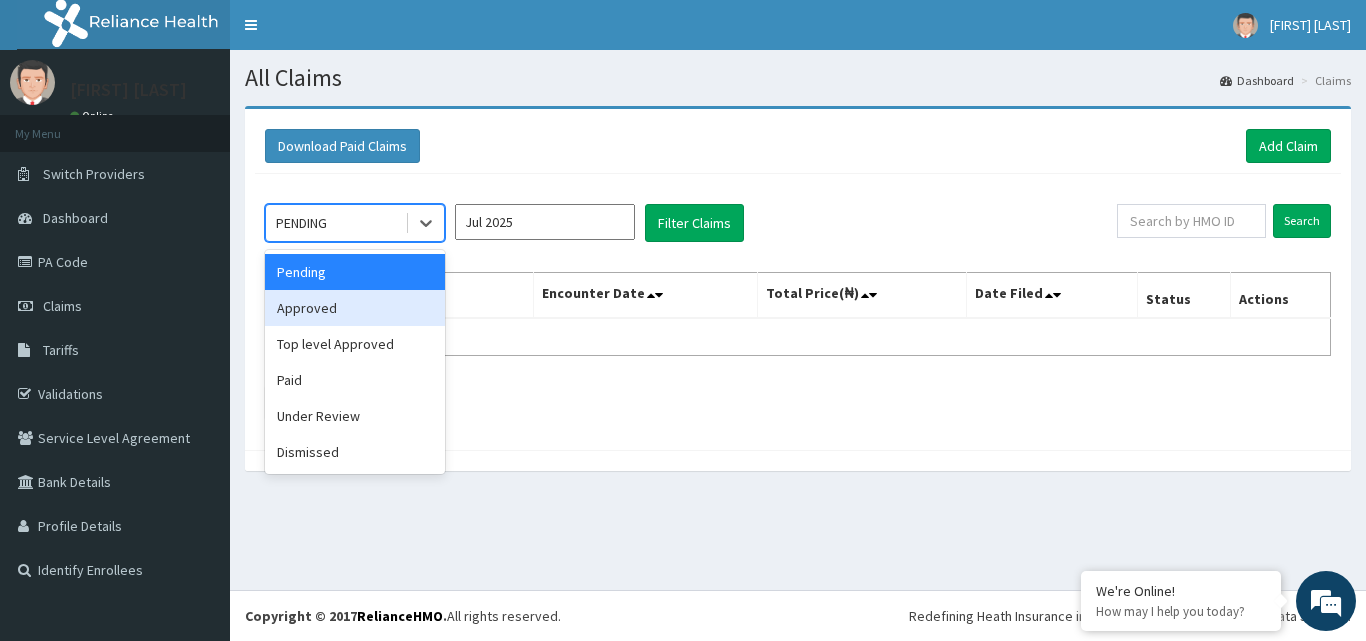 click on "Approved" at bounding box center [355, 308] 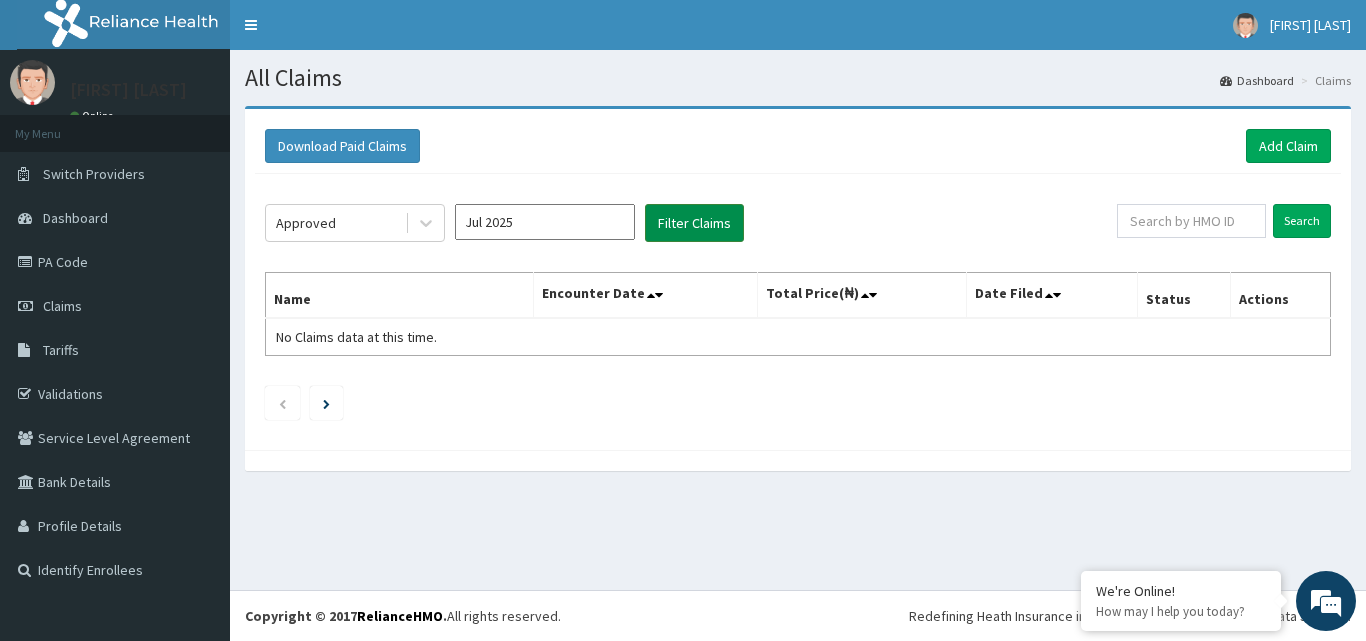 click on "Filter Claims" at bounding box center [694, 223] 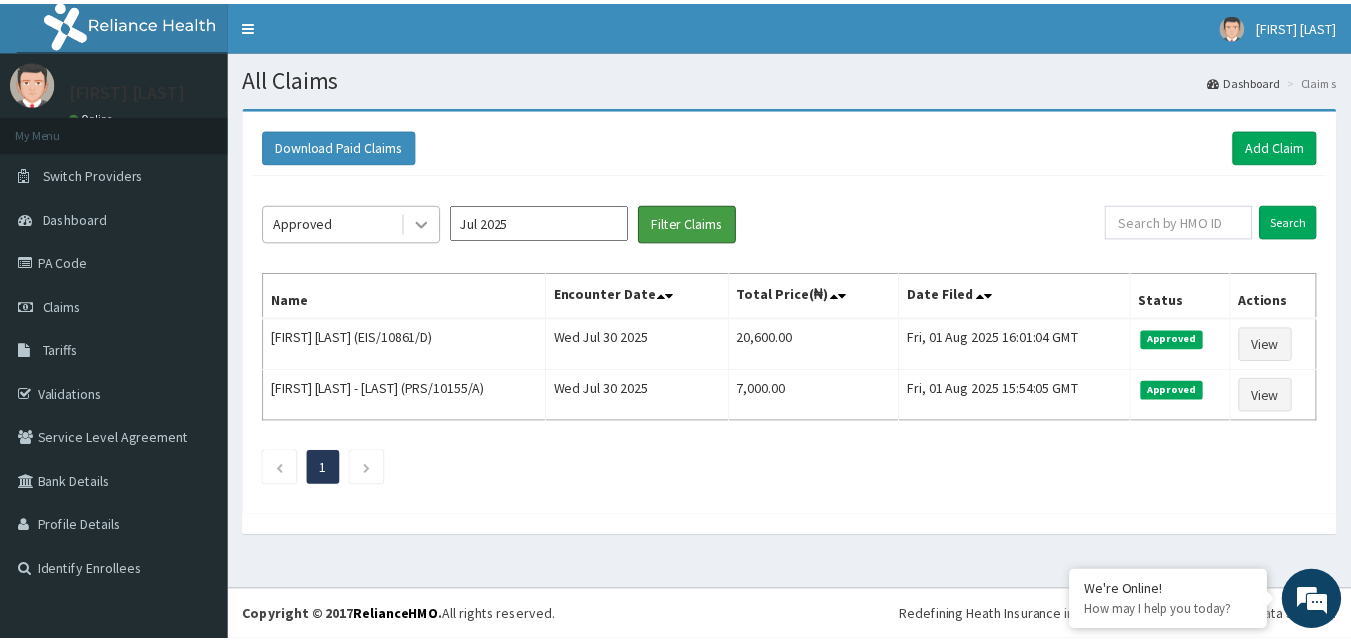 scroll, scrollTop: 0, scrollLeft: 0, axis: both 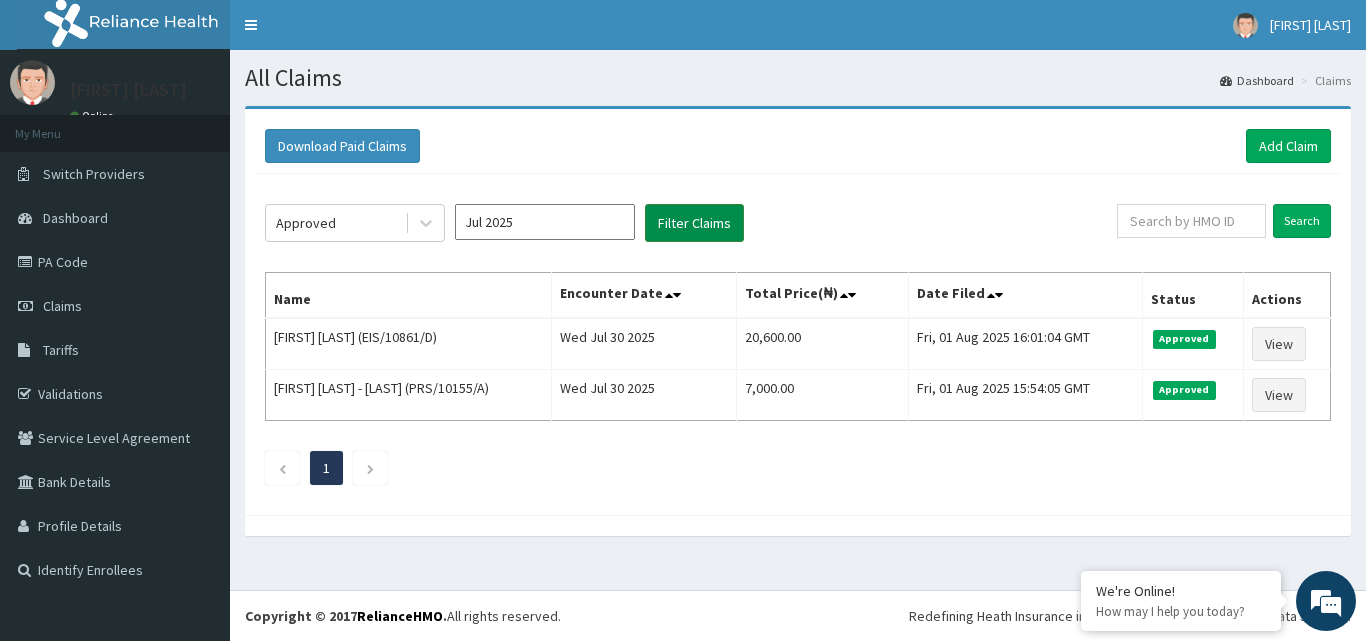 click on "Filter Claims" at bounding box center [694, 223] 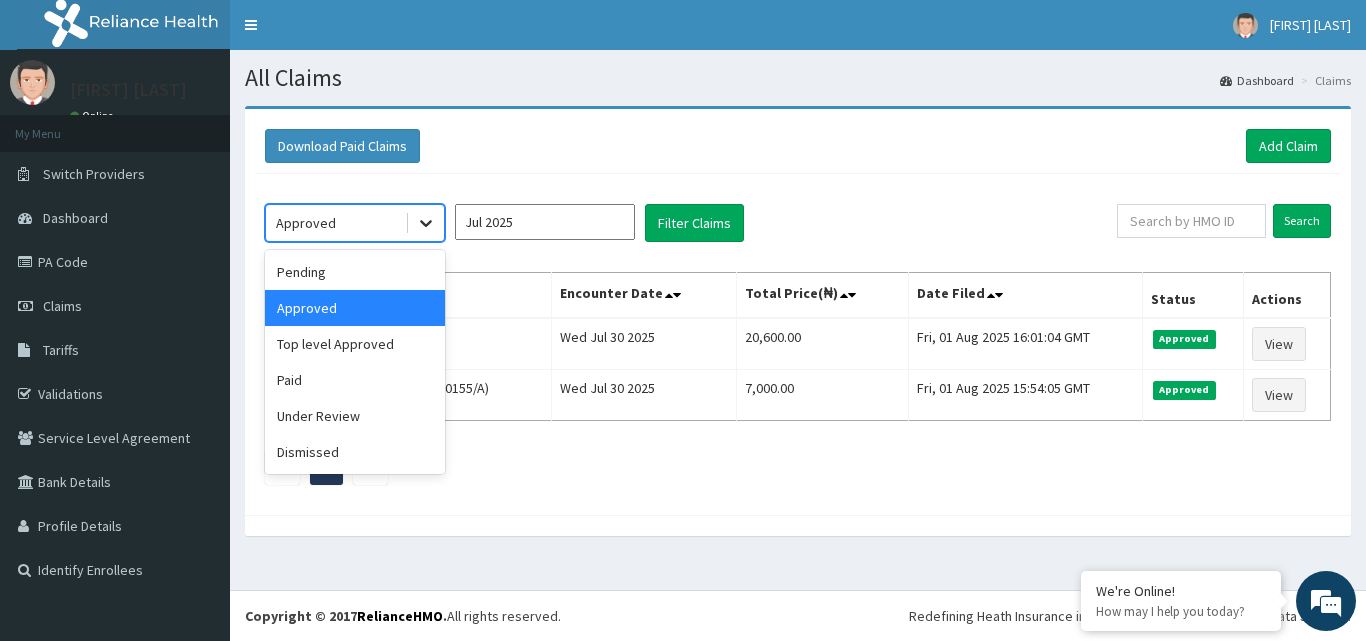click 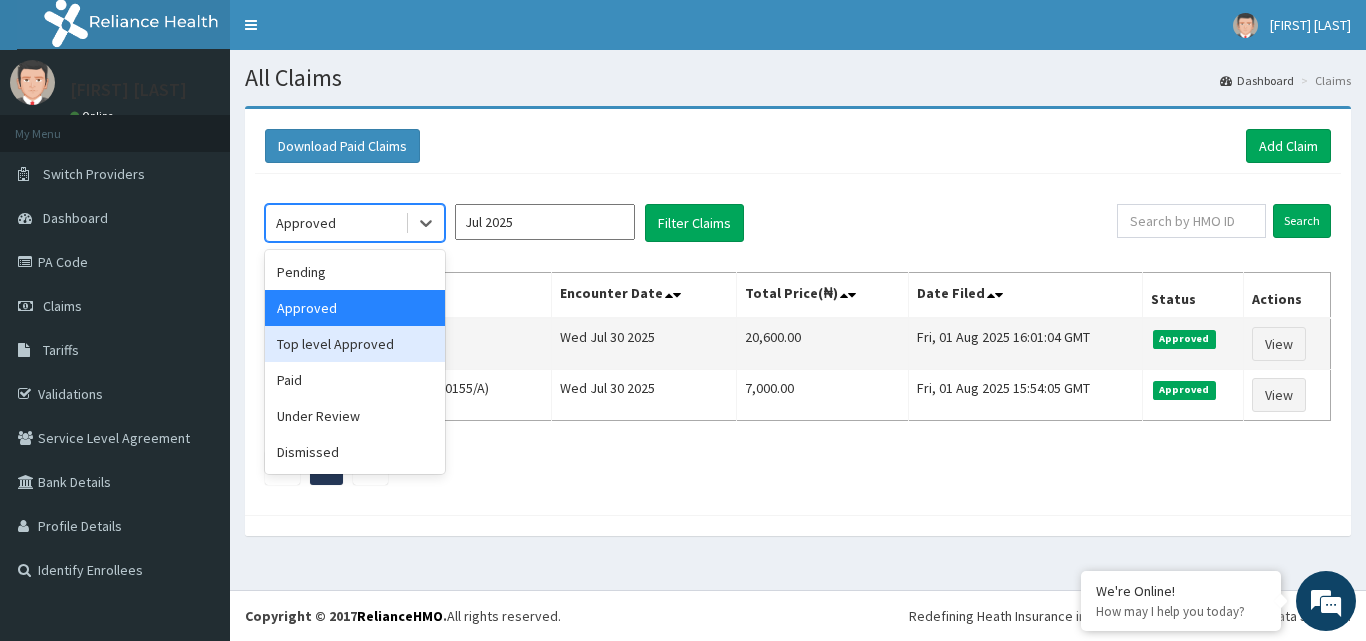 click on "Top level Approved" at bounding box center (355, 344) 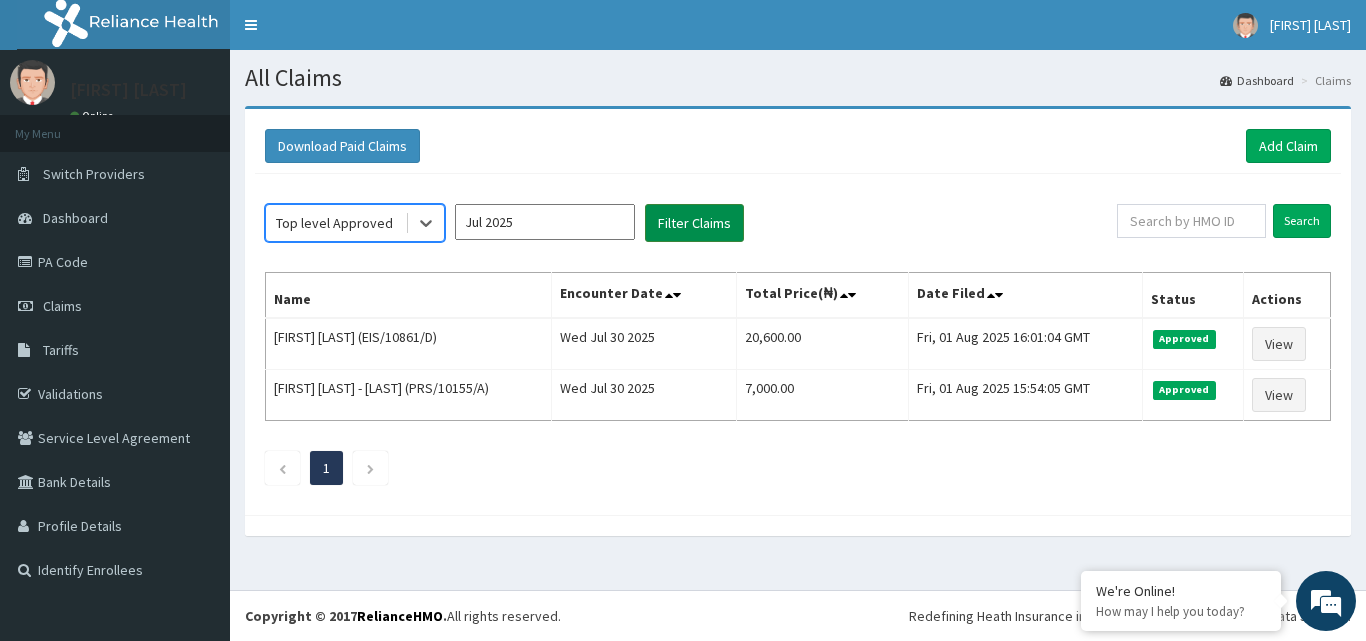 click on "Filter Claims" at bounding box center (694, 223) 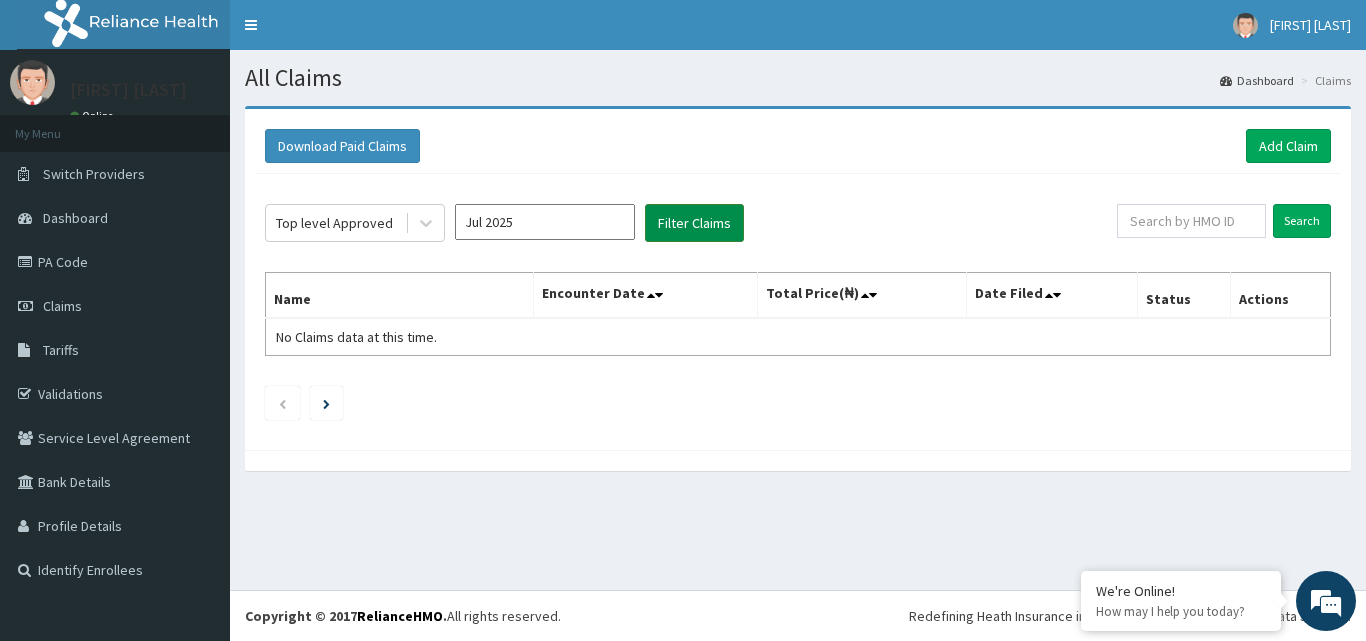 click on "Filter Claims" at bounding box center (694, 223) 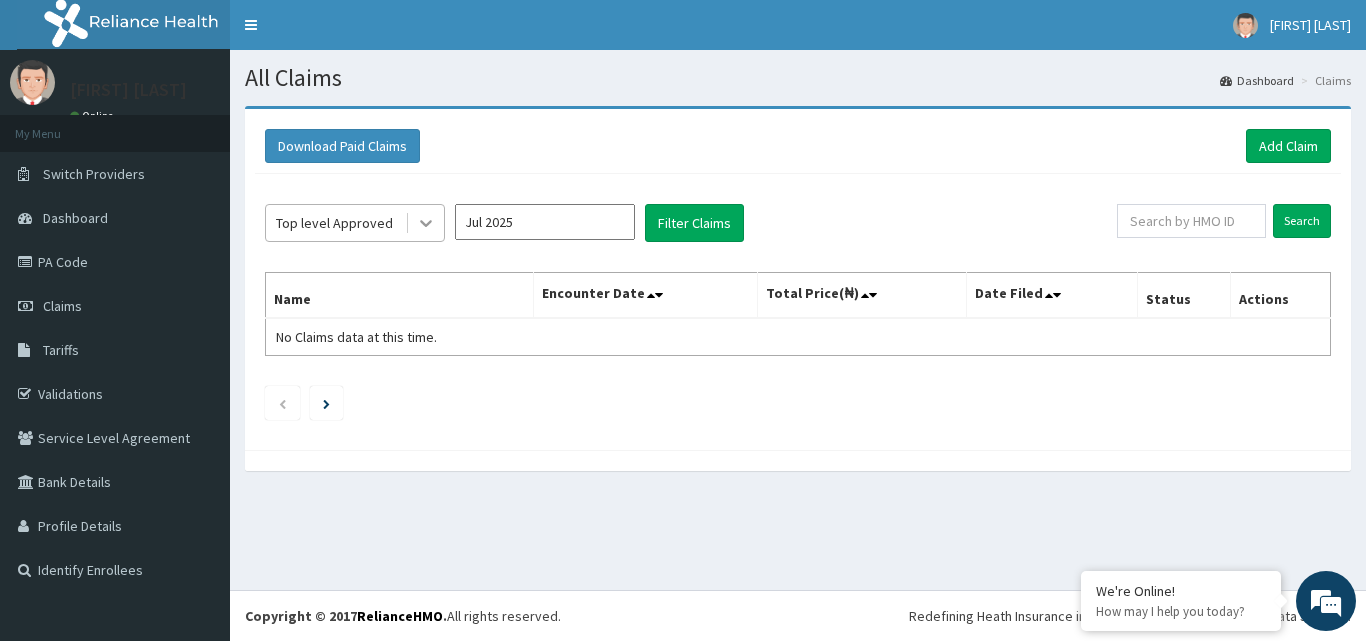 click 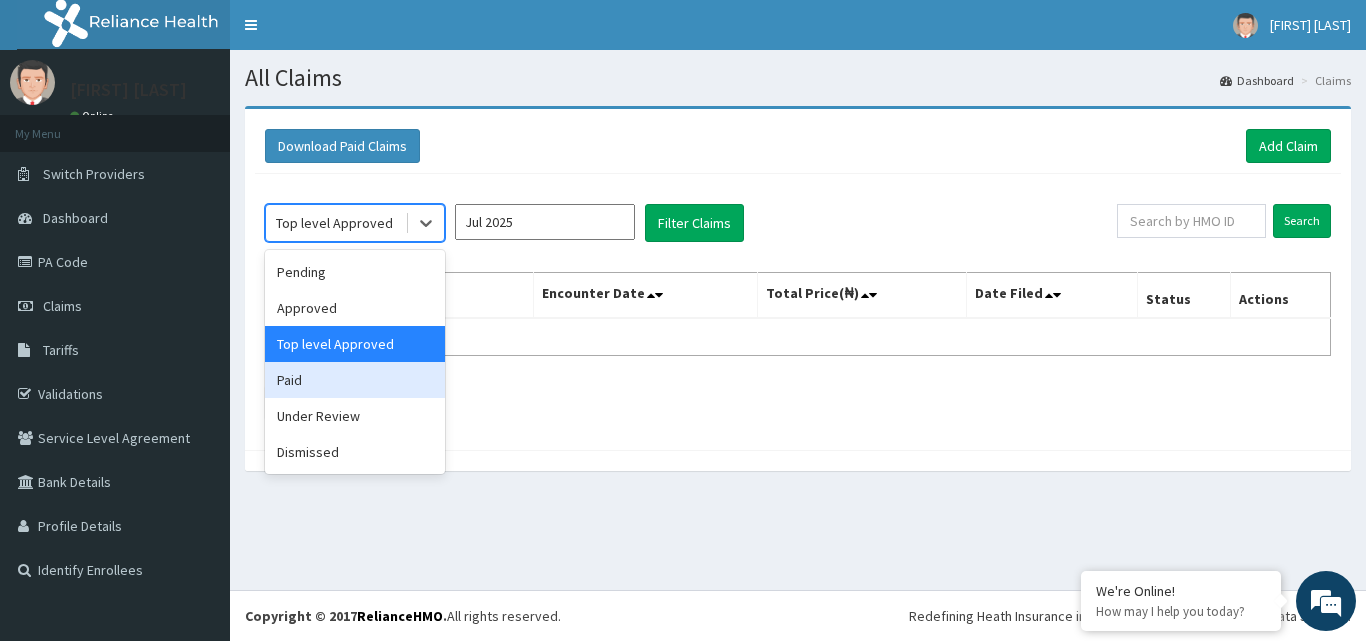 drag, startPoint x: 362, startPoint y: 367, endPoint x: 388, endPoint y: 363, distance: 26.305893 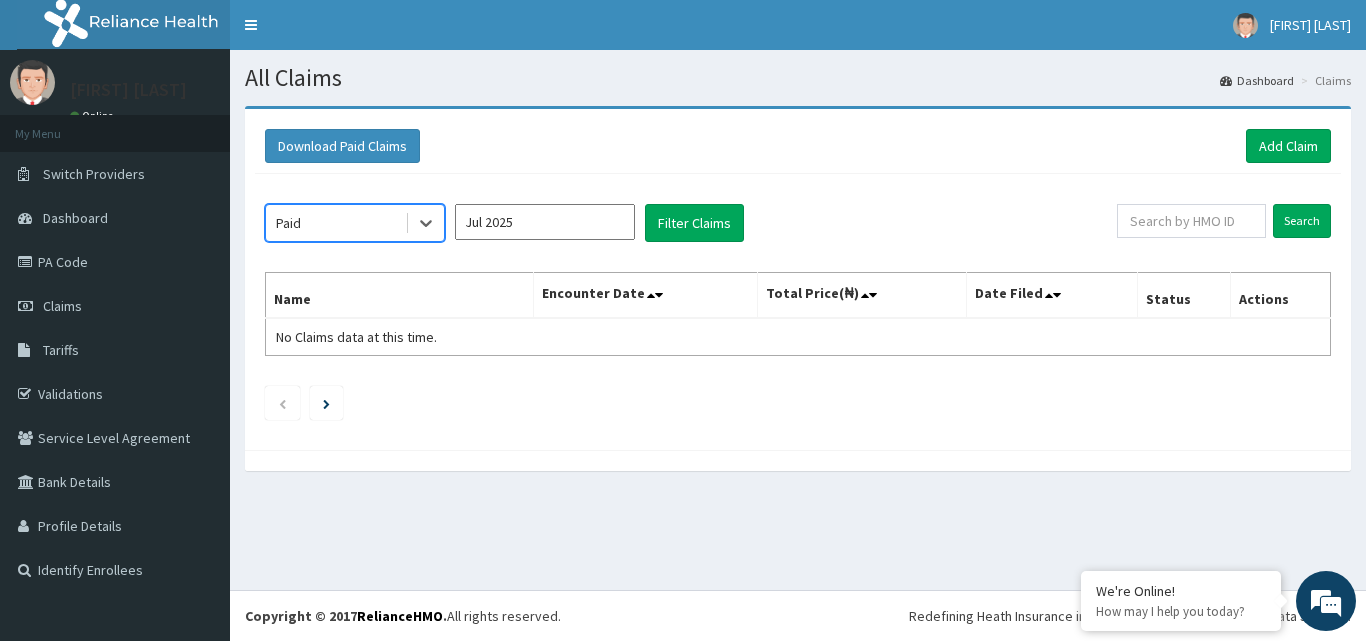 click on "option Paid, selected.   Select is focused ,type to refine list, press Down to open the menu,  Paid Jul 2025 Filter Claims Search Name Encounter Date Total Price(₦) Date Filed Status Actions No Claims data at this time." 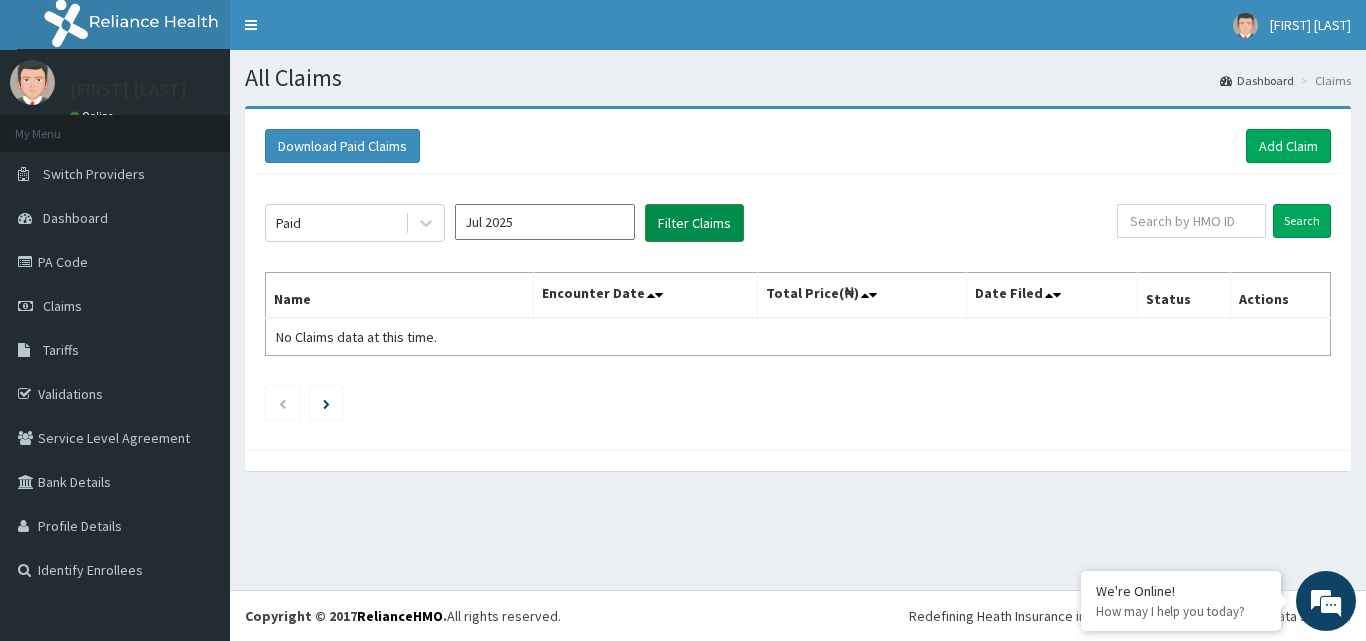 click on "Filter Claims" at bounding box center (694, 223) 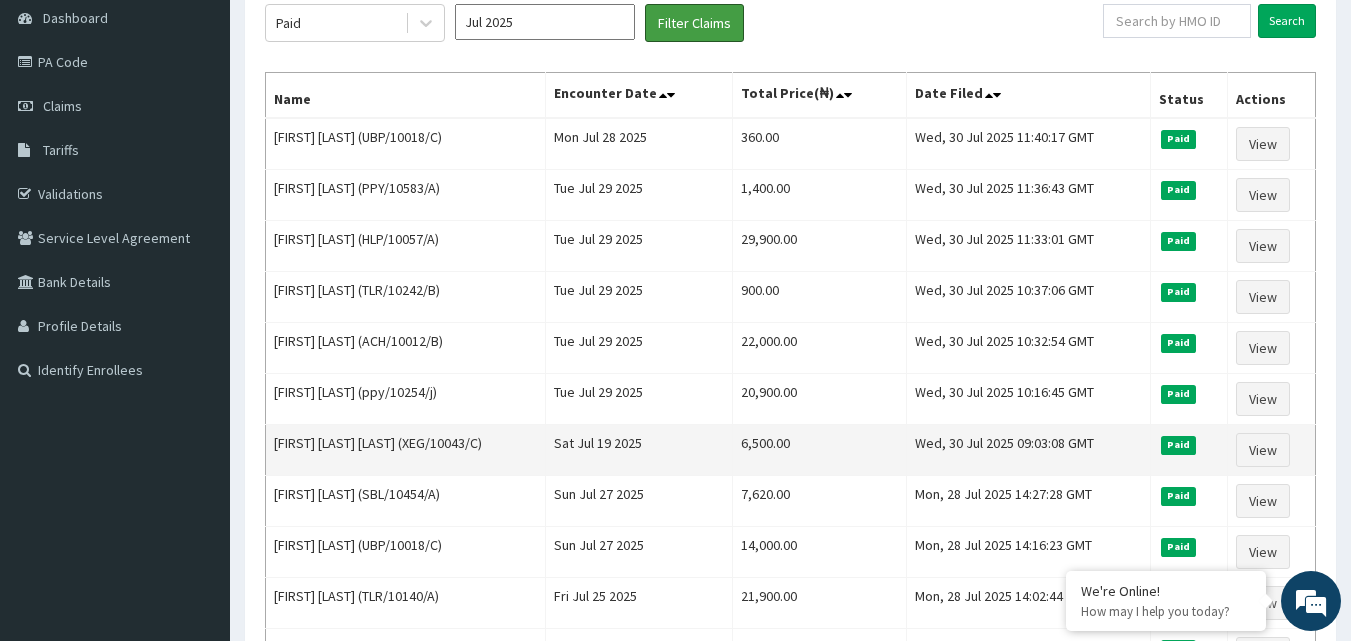 scroll, scrollTop: 0, scrollLeft: 0, axis: both 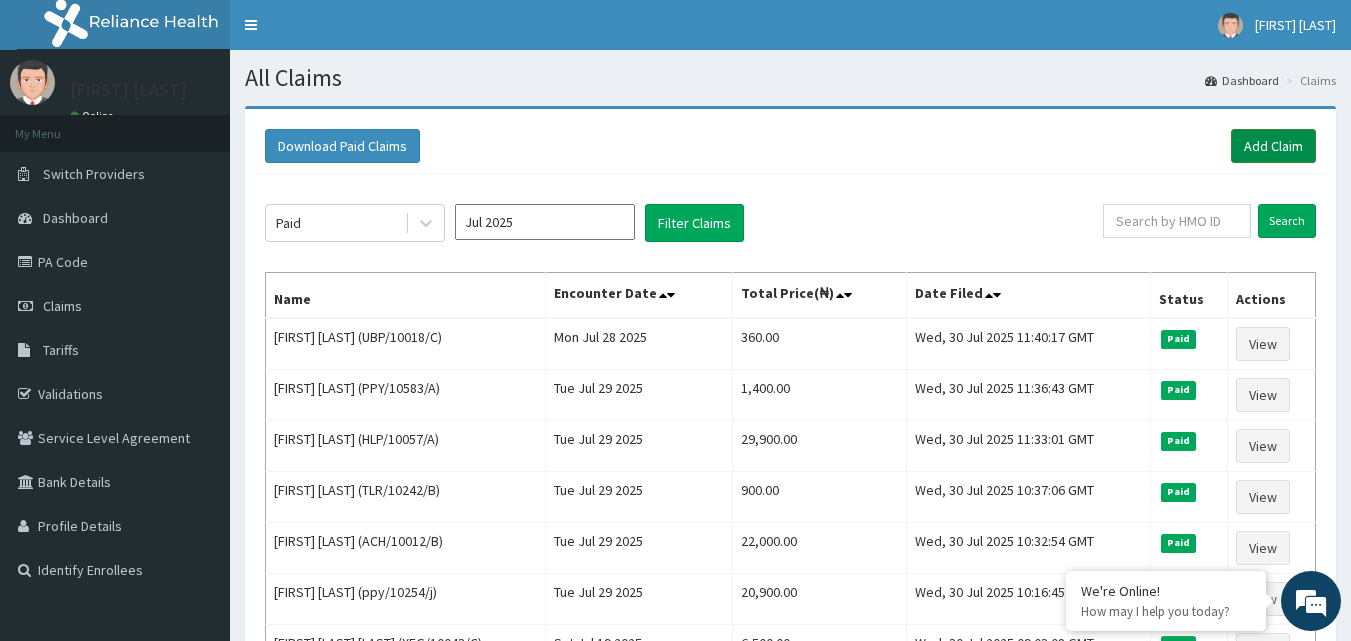 click on "Add Claim" at bounding box center (1273, 146) 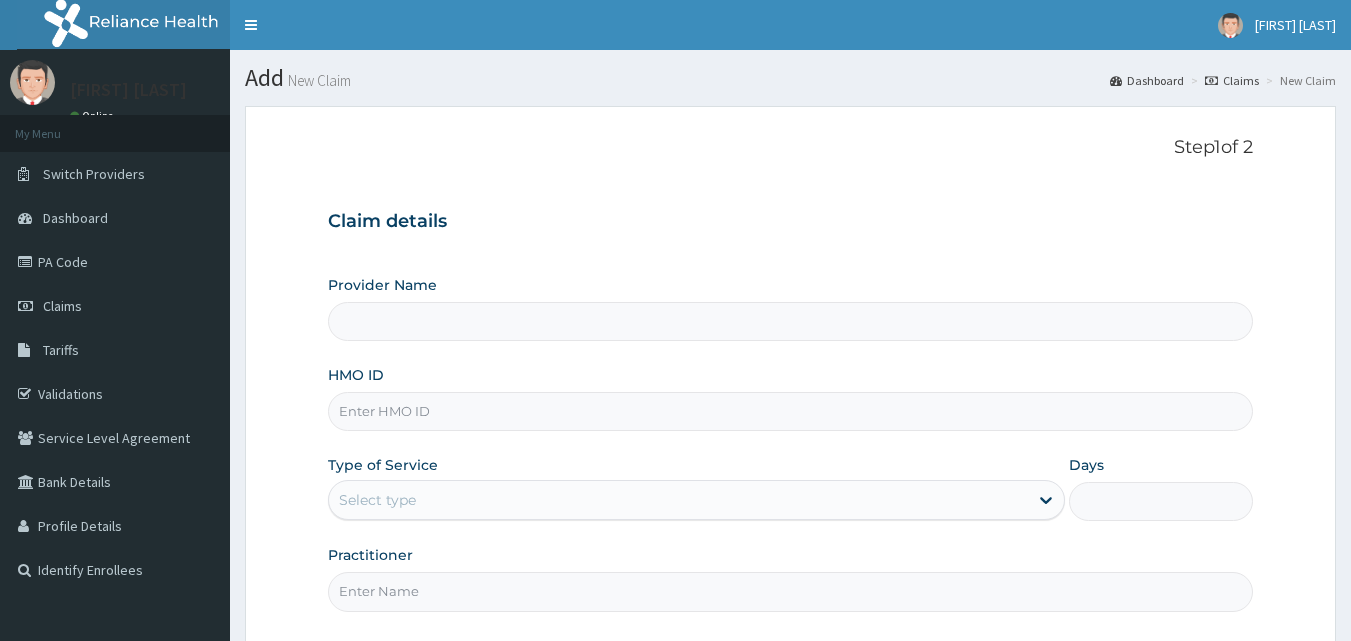 scroll, scrollTop: 0, scrollLeft: 0, axis: both 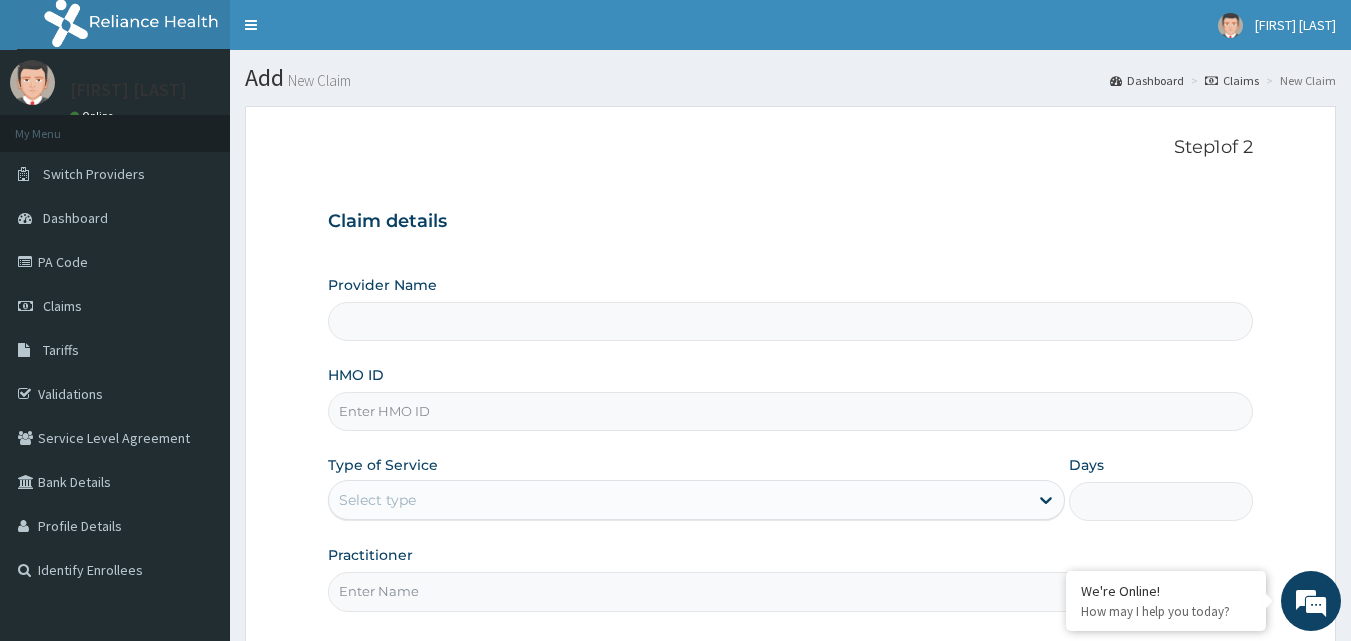 type on "St Ives Specialist- opebi" 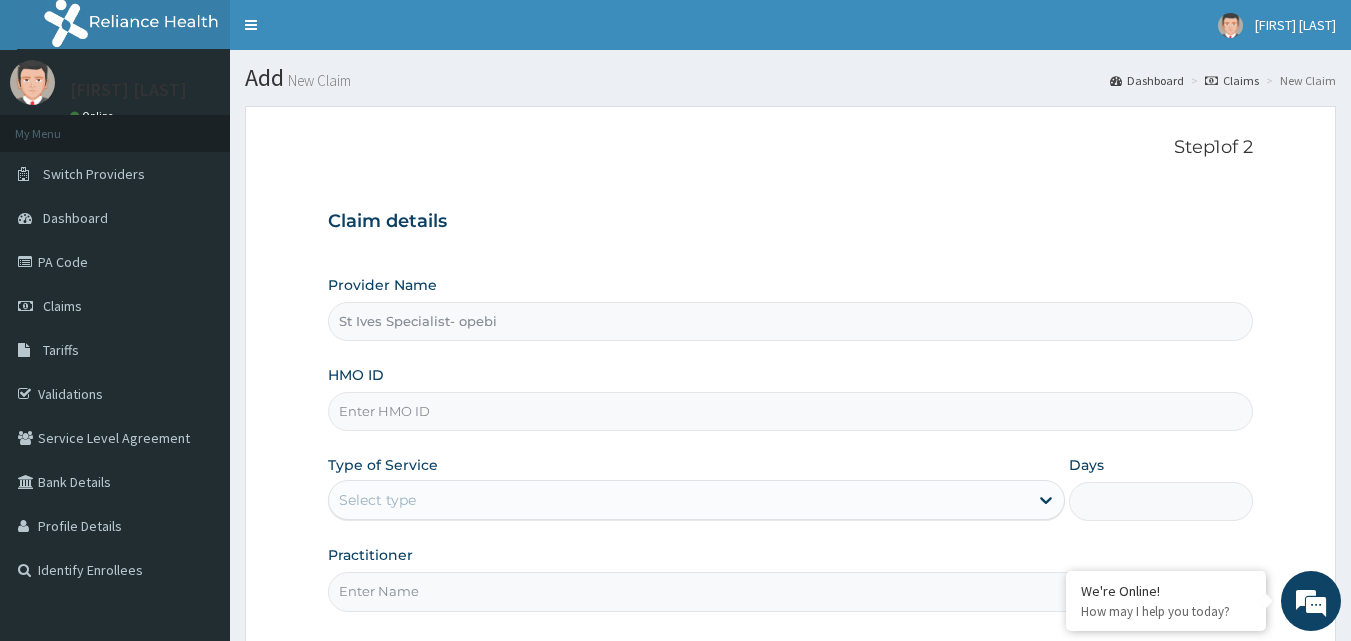 click on "HMO ID" at bounding box center [791, 411] 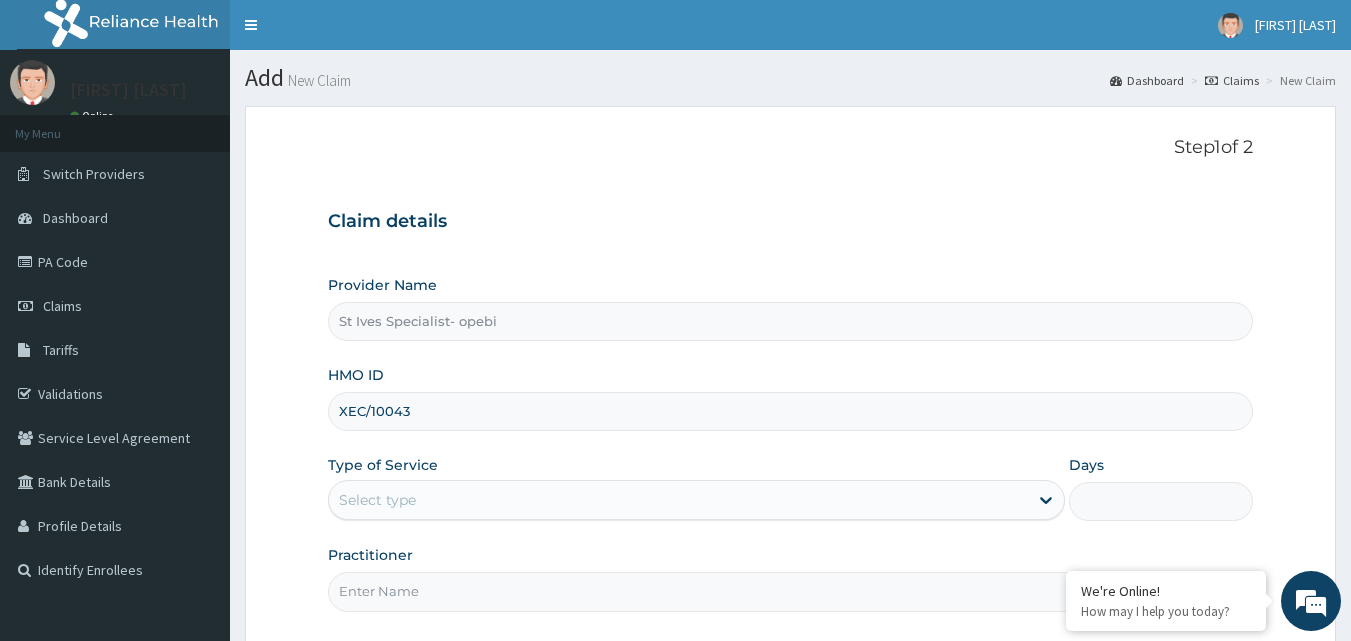 scroll, scrollTop: 0, scrollLeft: 0, axis: both 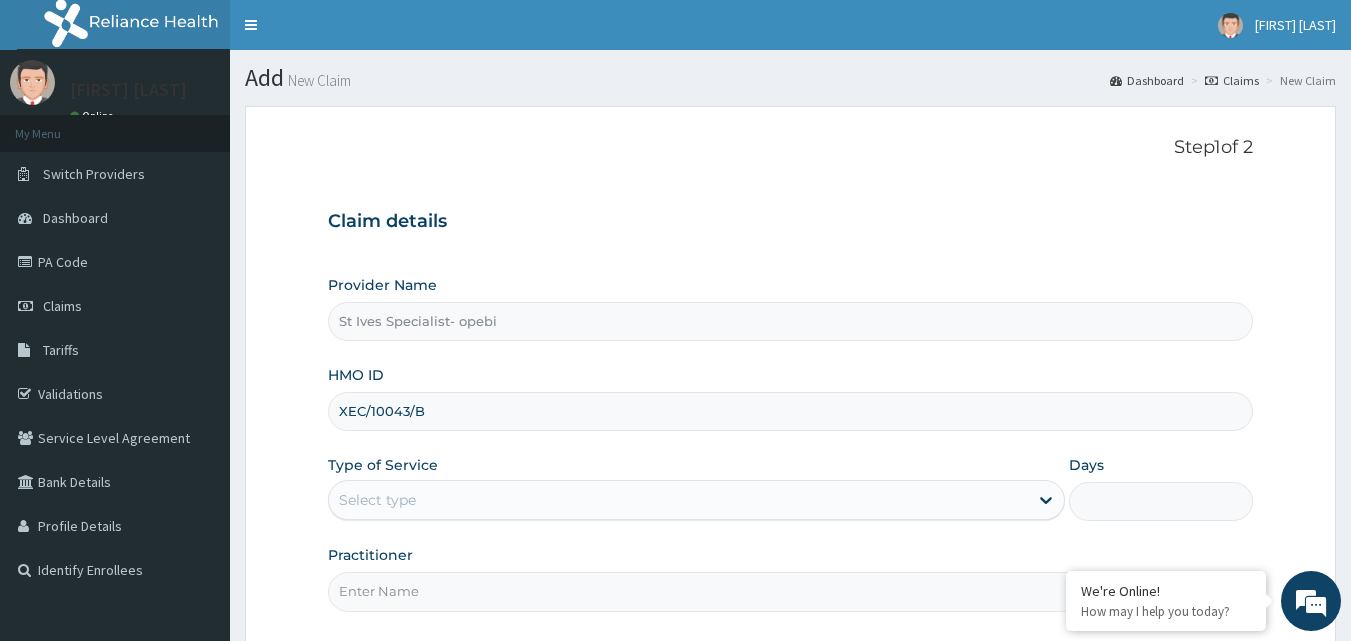 type on "XEC/10043/B" 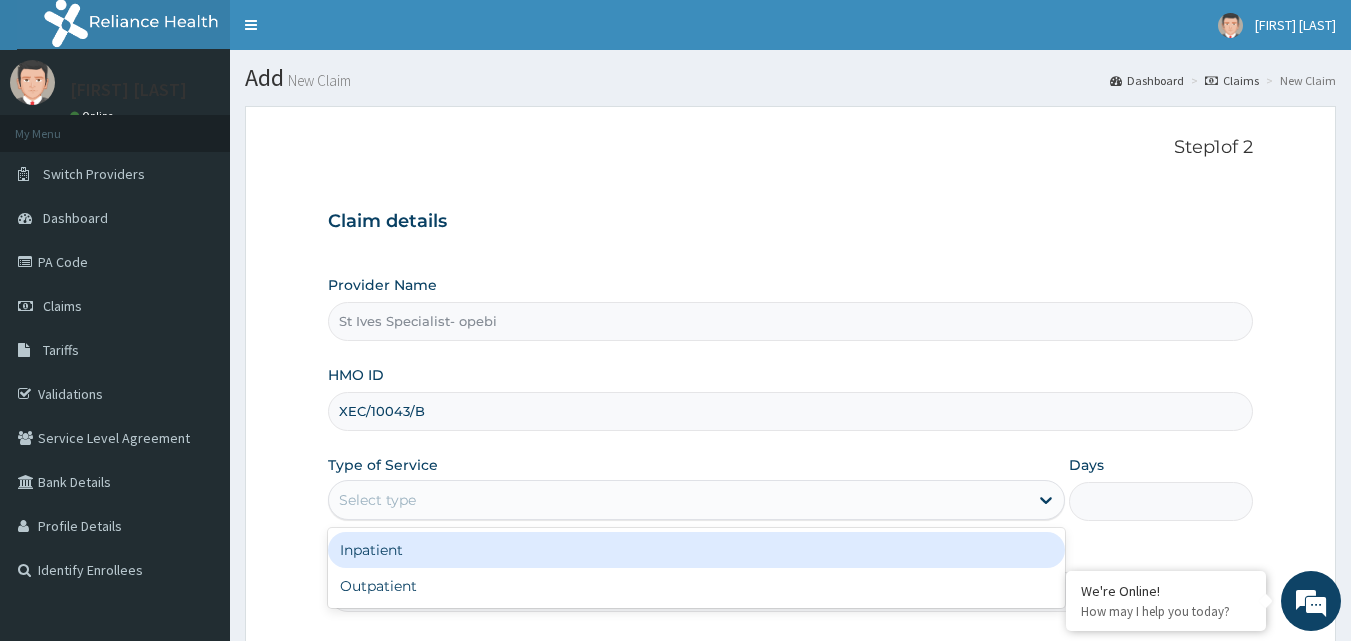 click on "Select type" at bounding box center [678, 500] 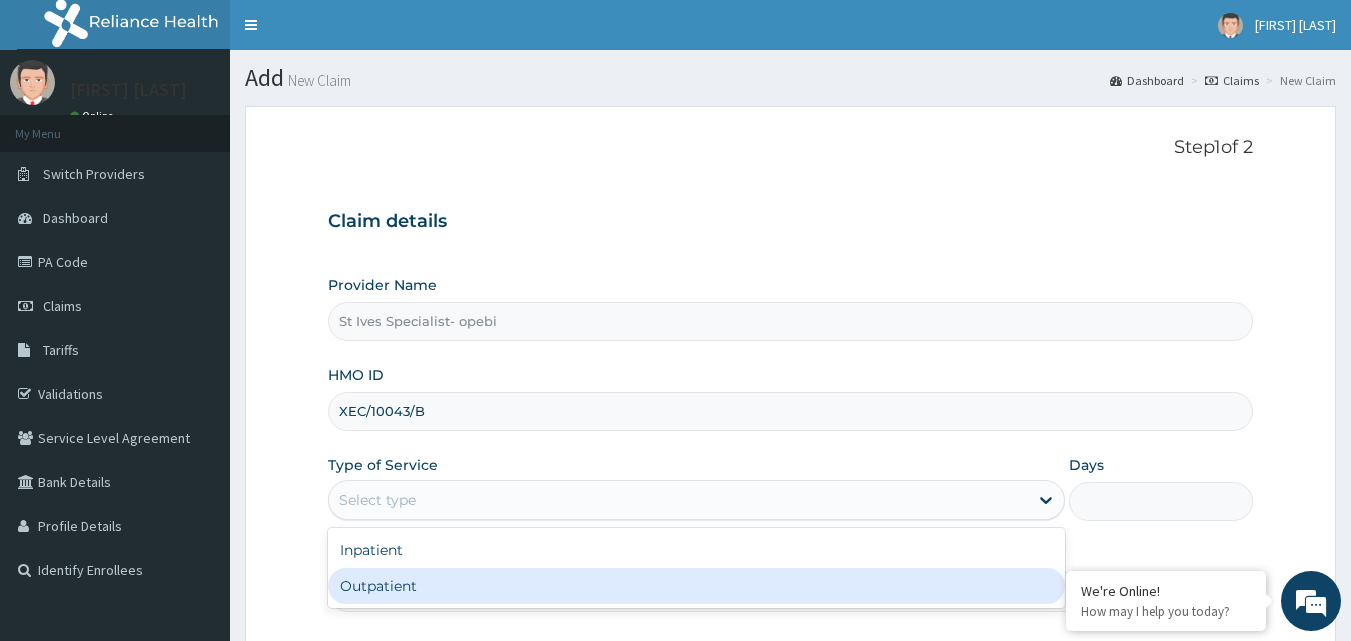 click on "Outpatient" at bounding box center [696, 586] 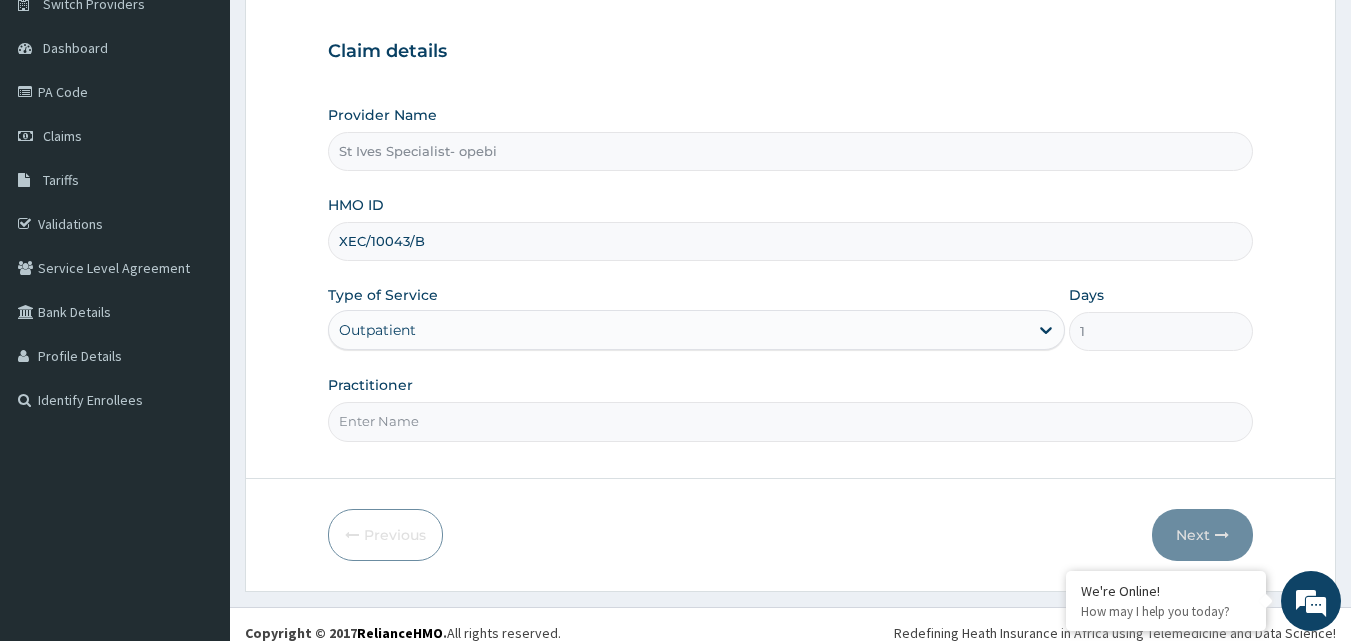 scroll, scrollTop: 187, scrollLeft: 0, axis: vertical 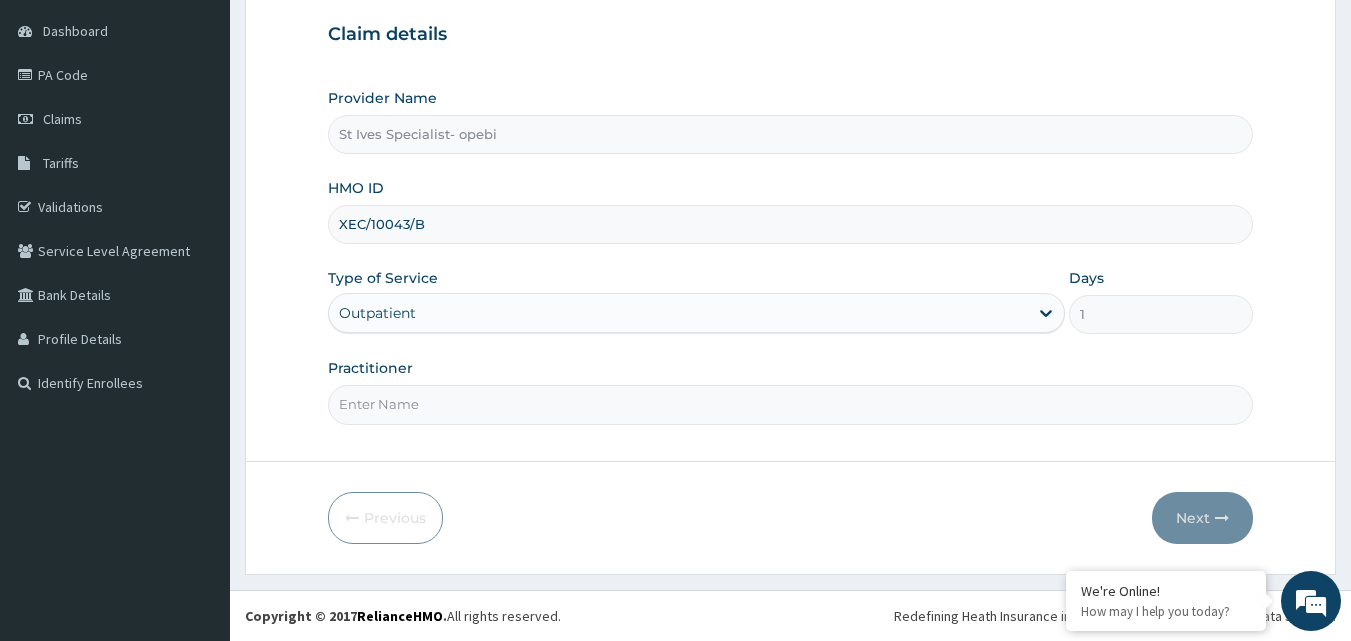 click on "Practitioner" at bounding box center [791, 404] 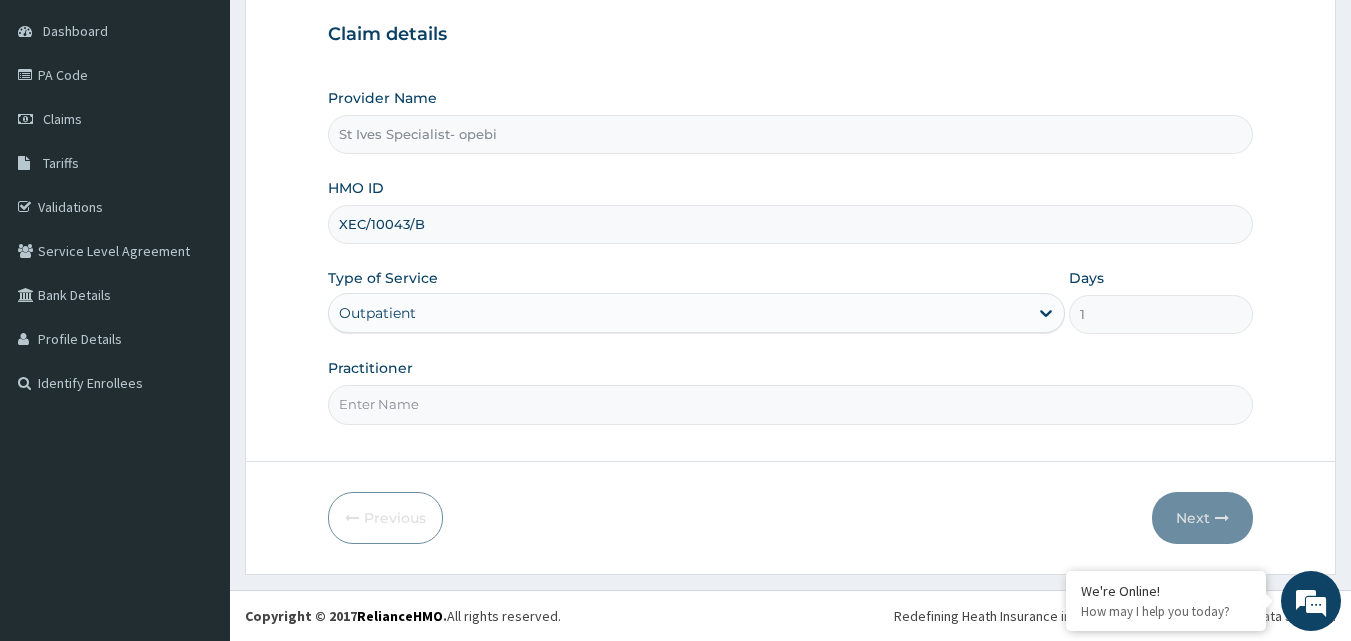 type on "[TITLE] [LAST]" 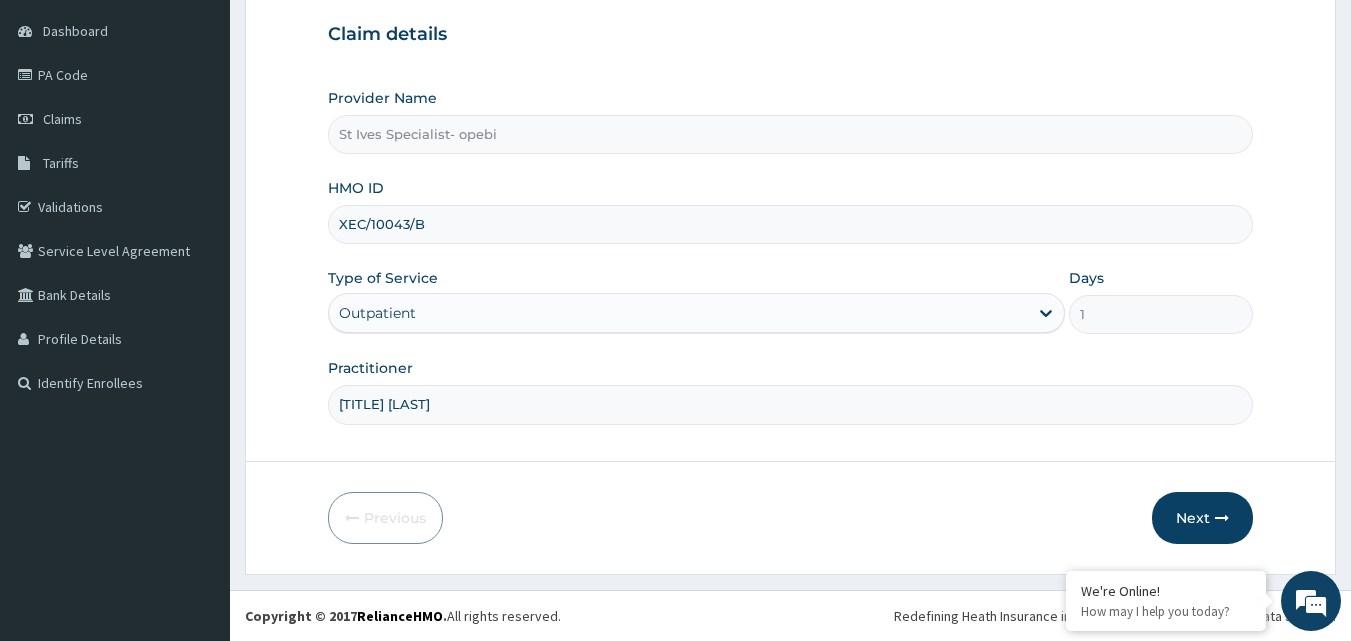 click on "Step  1  of 2 Claim details Provider Name St Ives Specialist- opebi HMO ID XEC/10043/B Type of Service Outpatient Days 1 Practitioner [TITLE] [LAST]     Previous   Next" at bounding box center (790, 247) 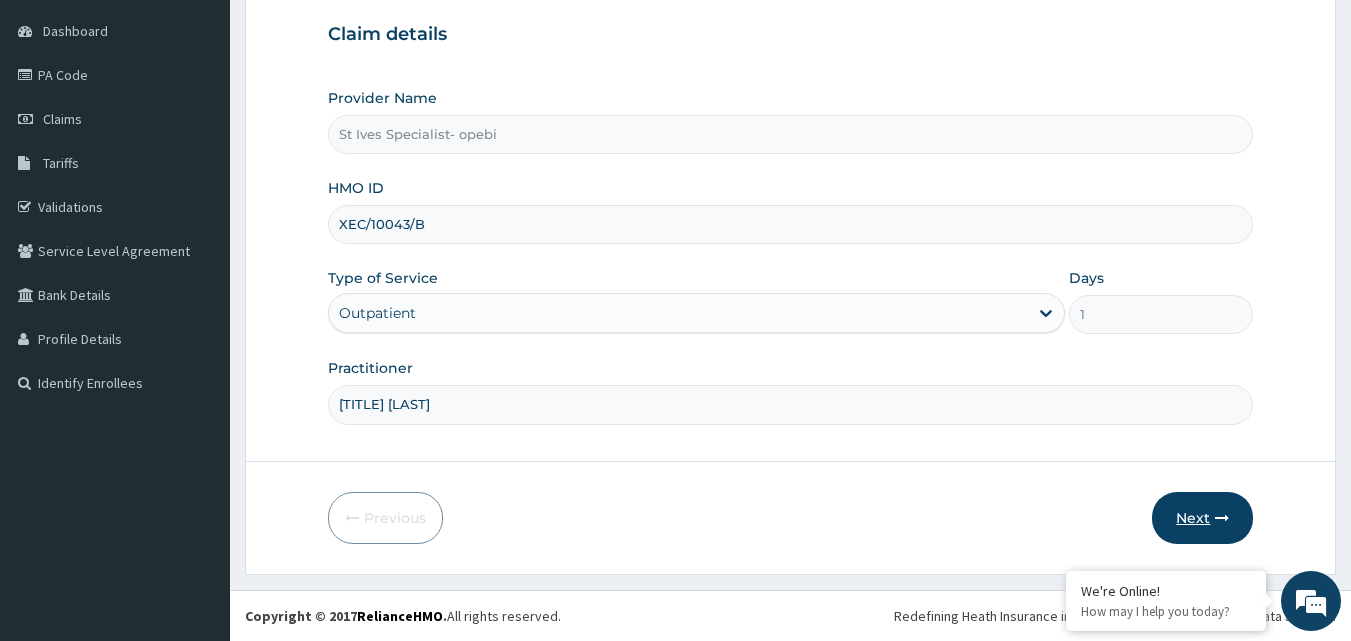click on "Next" at bounding box center (1202, 518) 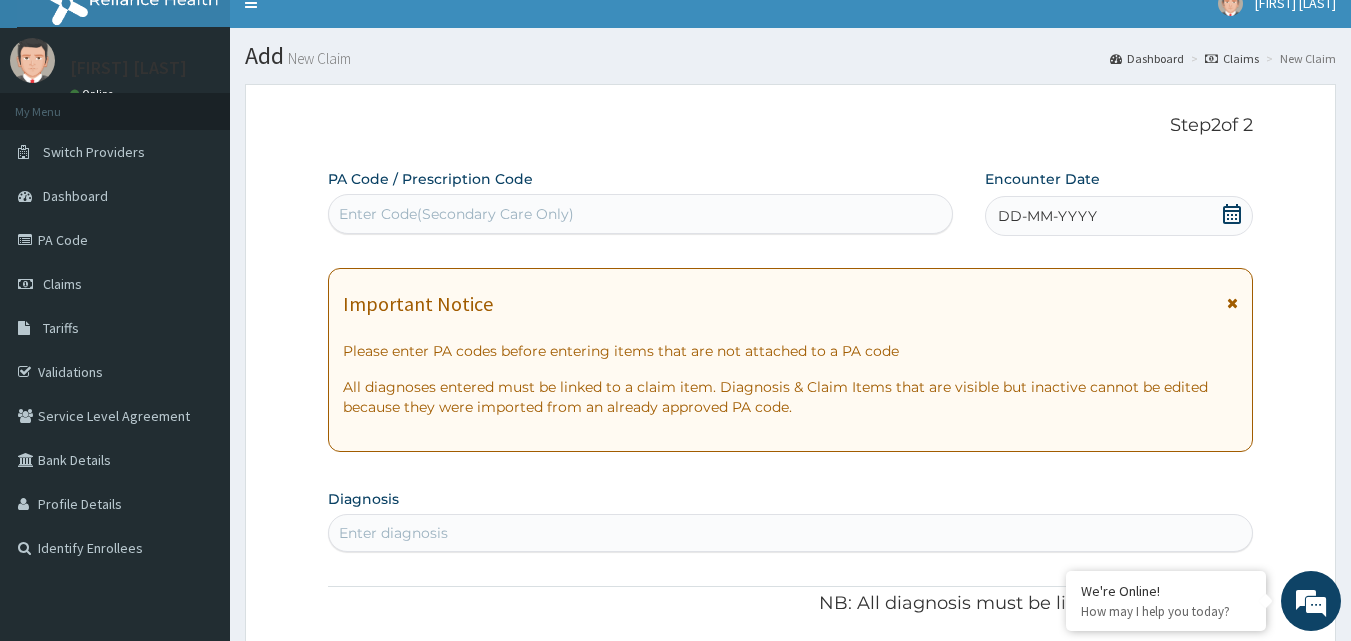 scroll, scrollTop: 0, scrollLeft: 0, axis: both 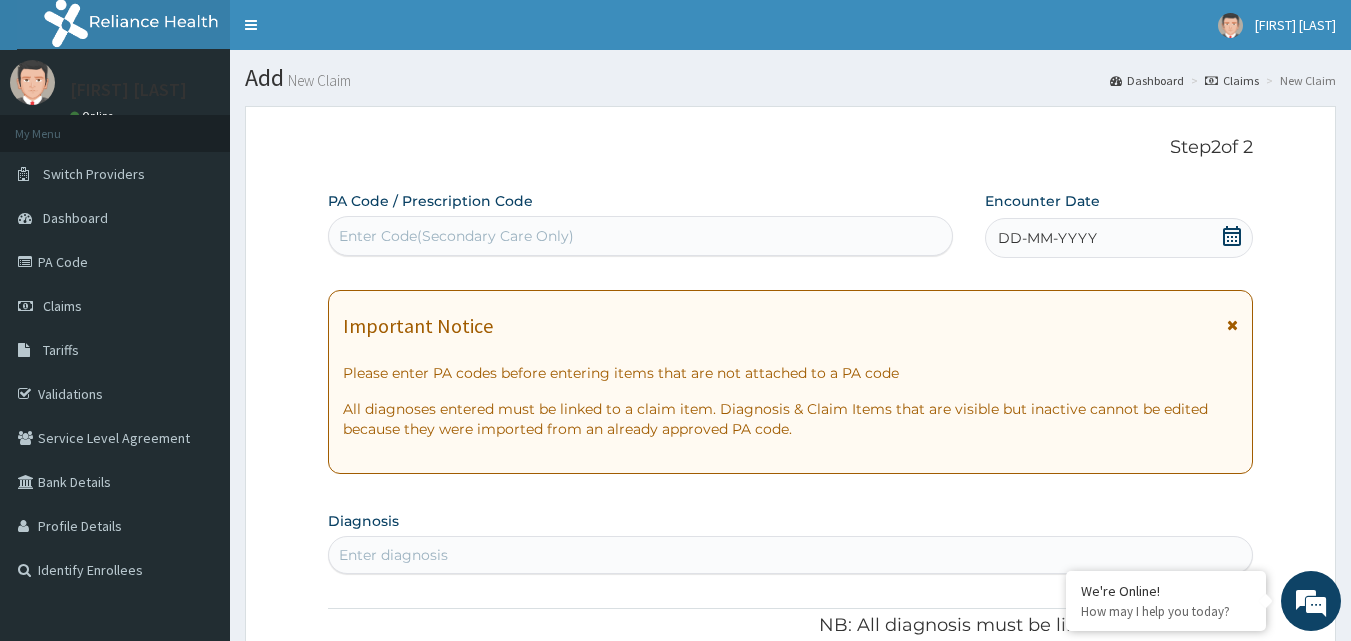 click 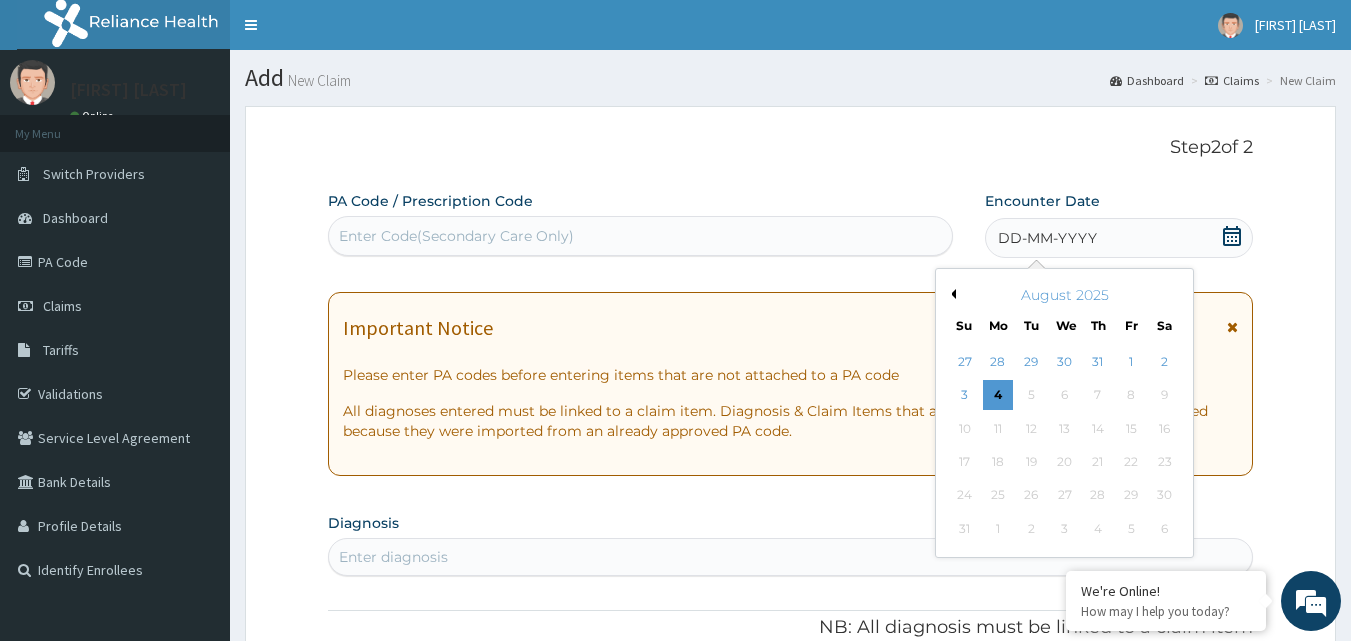 click on "Previous Month" at bounding box center (951, 294) 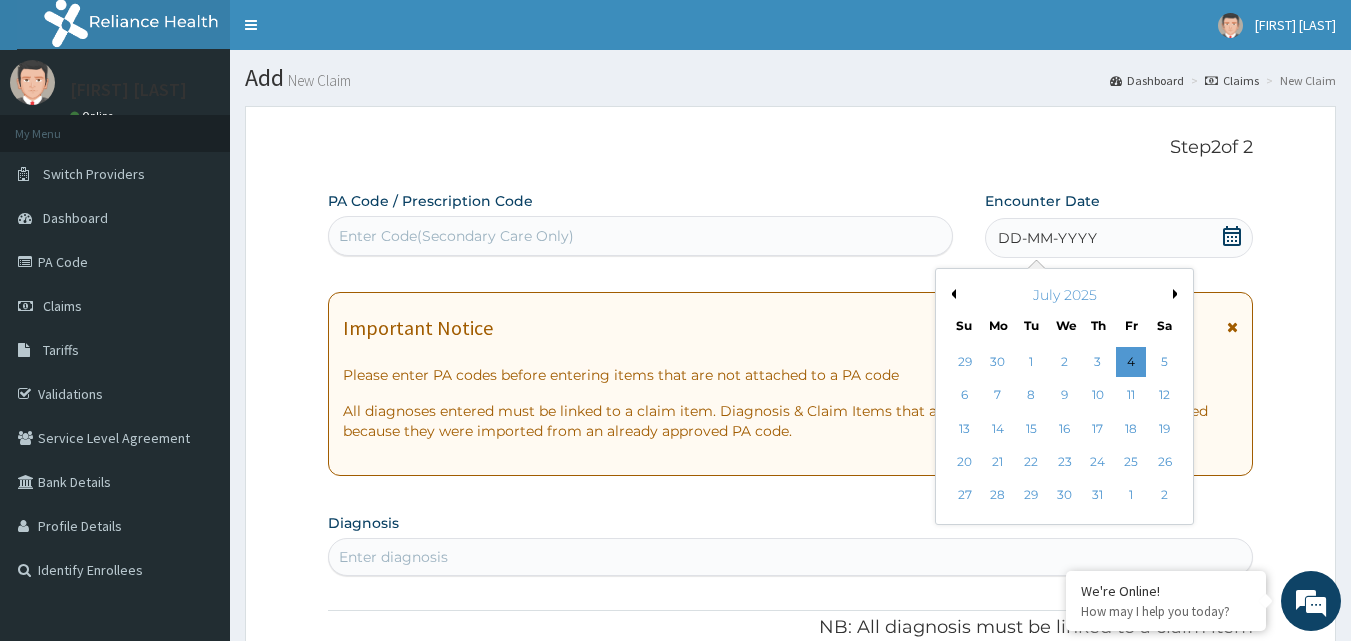 click on "19" at bounding box center [1165, 429] 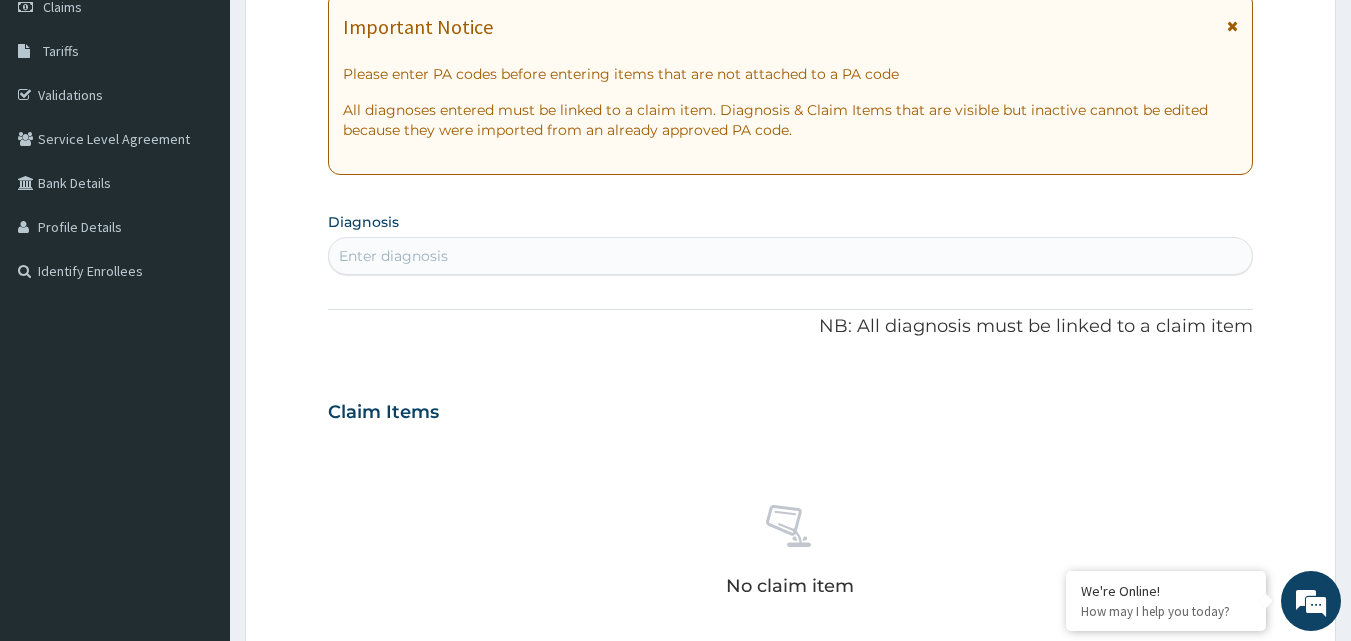 scroll, scrollTop: 300, scrollLeft: 0, axis: vertical 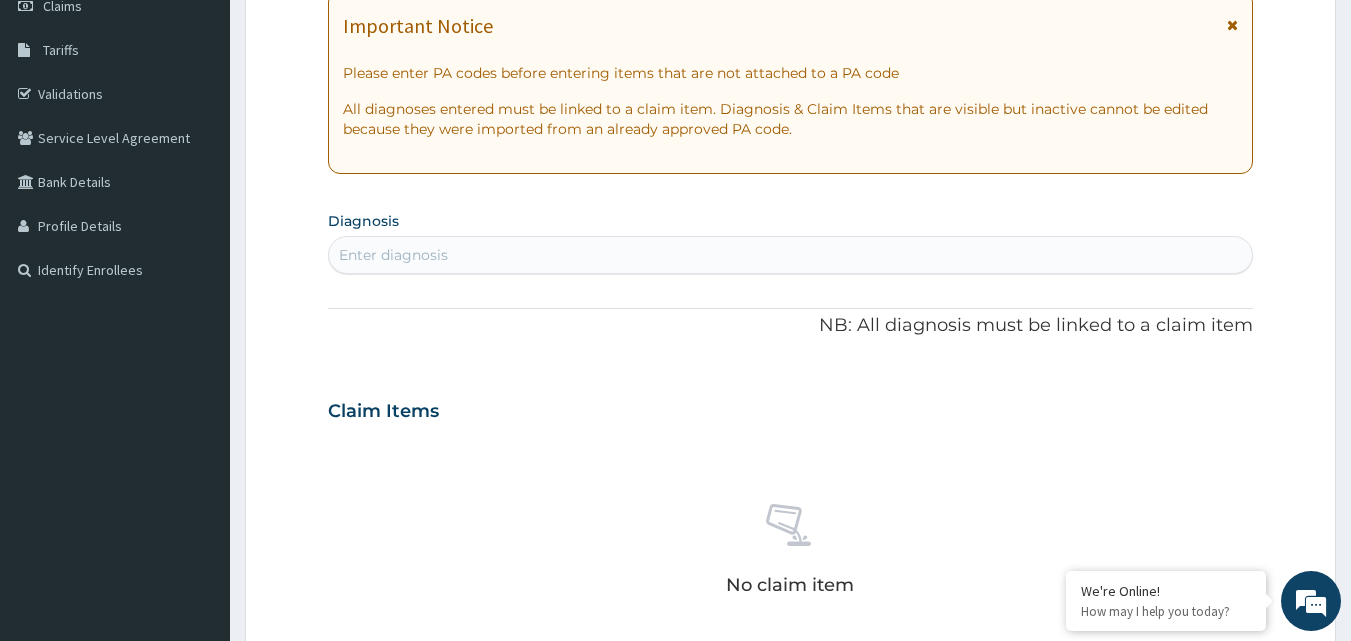 click on "Enter diagnosis" at bounding box center [791, 255] 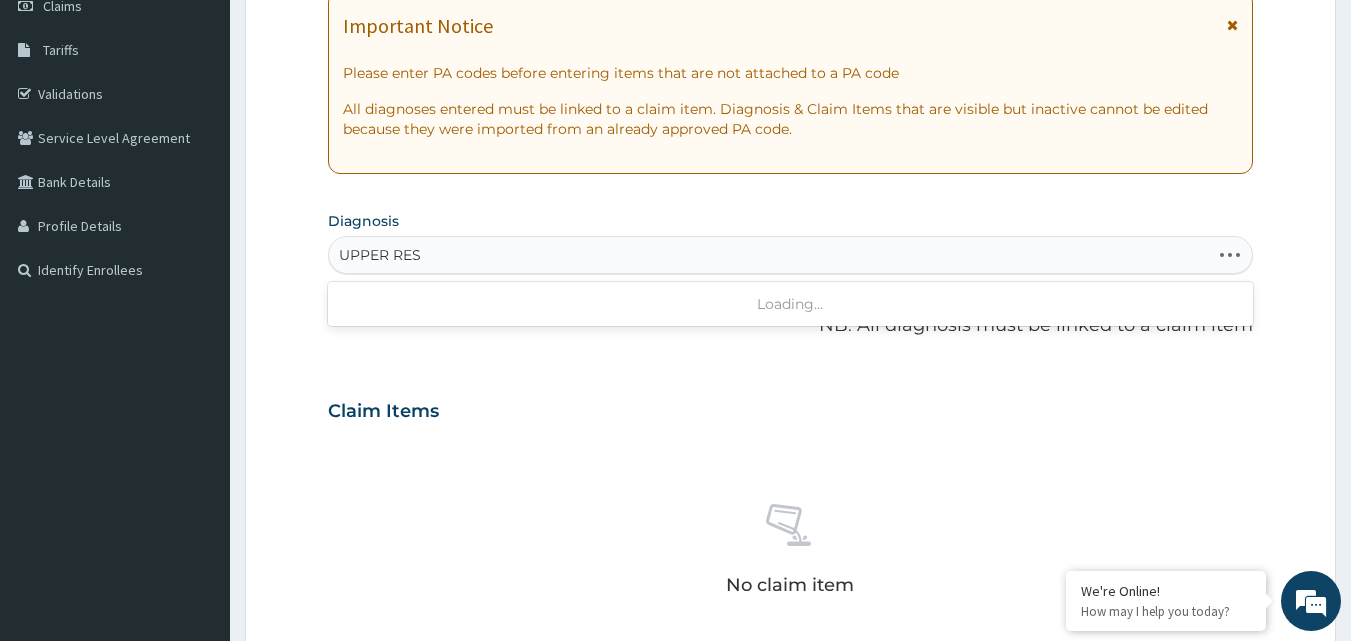 type on "UPPER RESP" 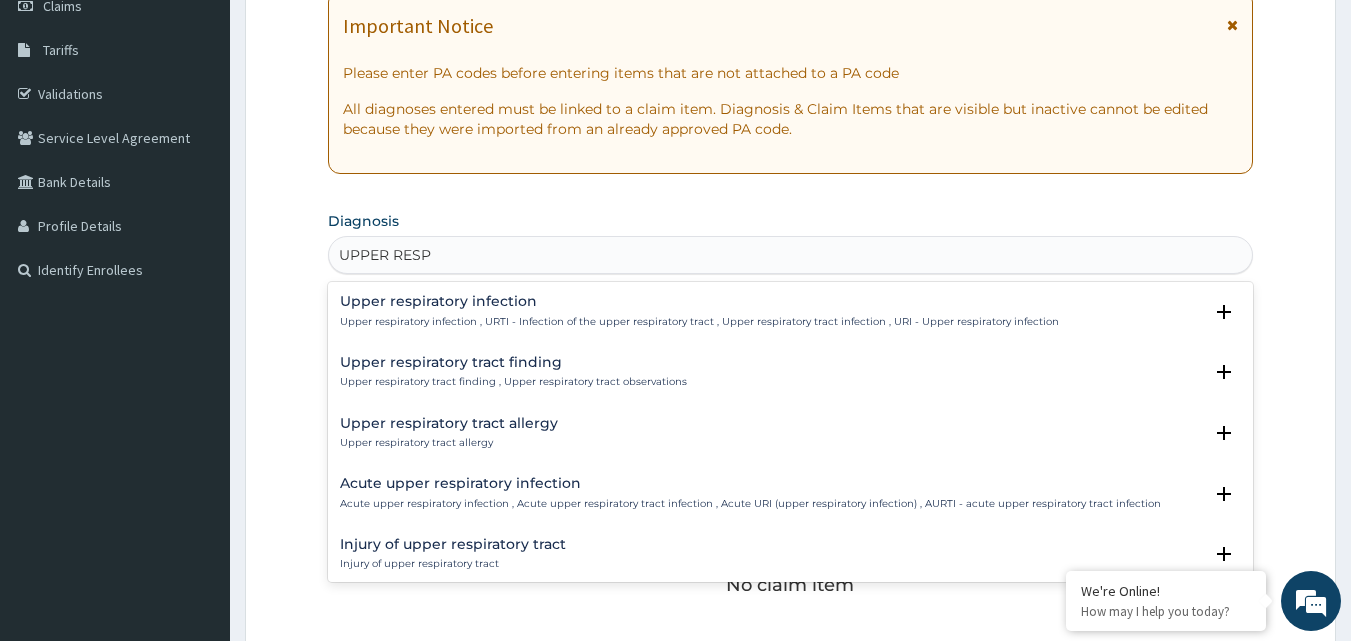 click on "Upper respiratory infection" at bounding box center (699, 301) 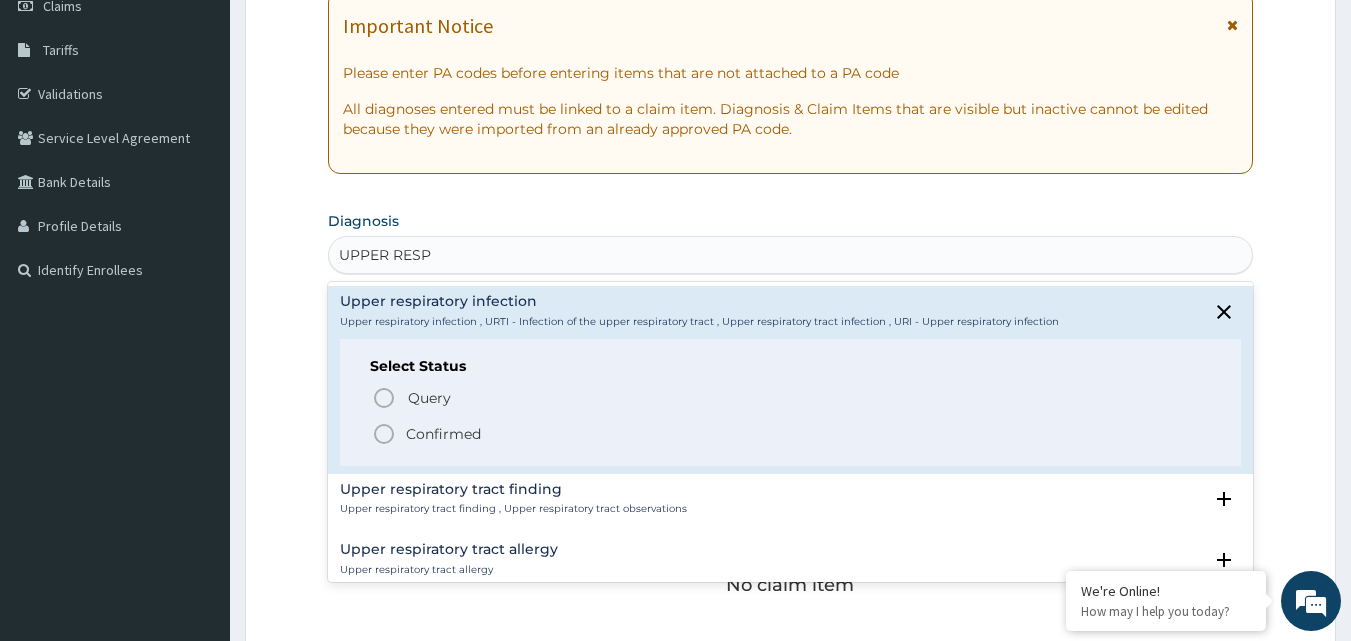 click on "Confirmed" at bounding box center (792, 434) 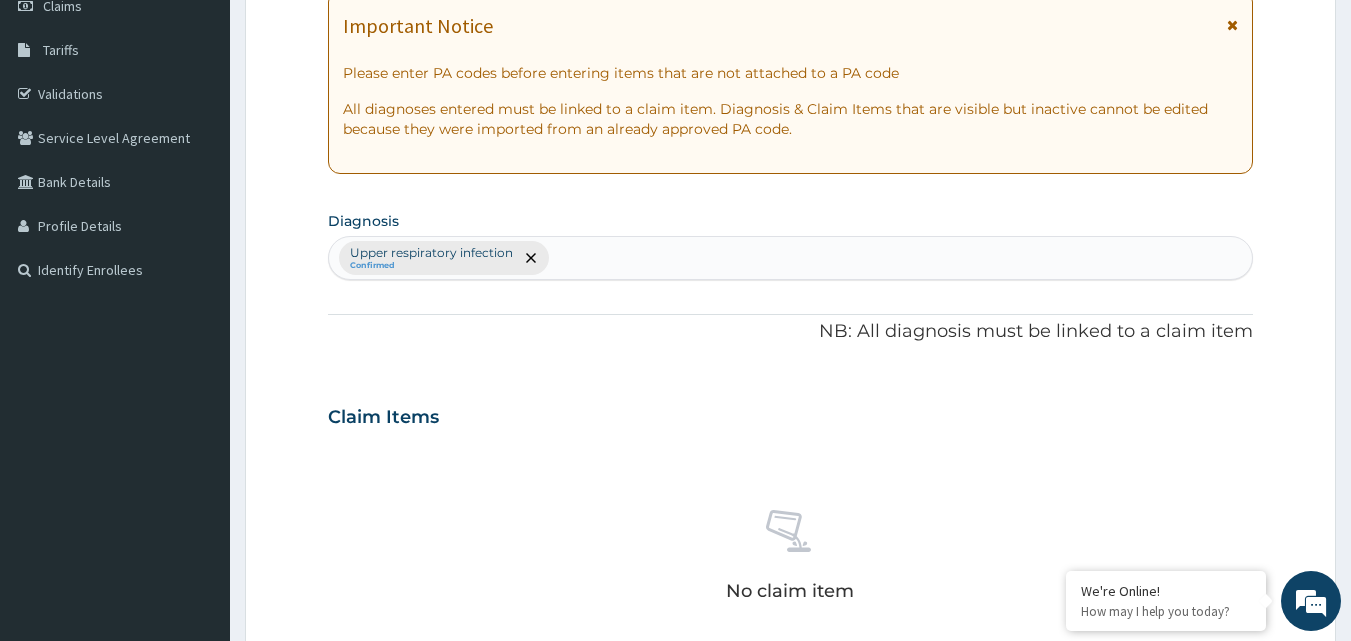 scroll, scrollTop: 500, scrollLeft: 0, axis: vertical 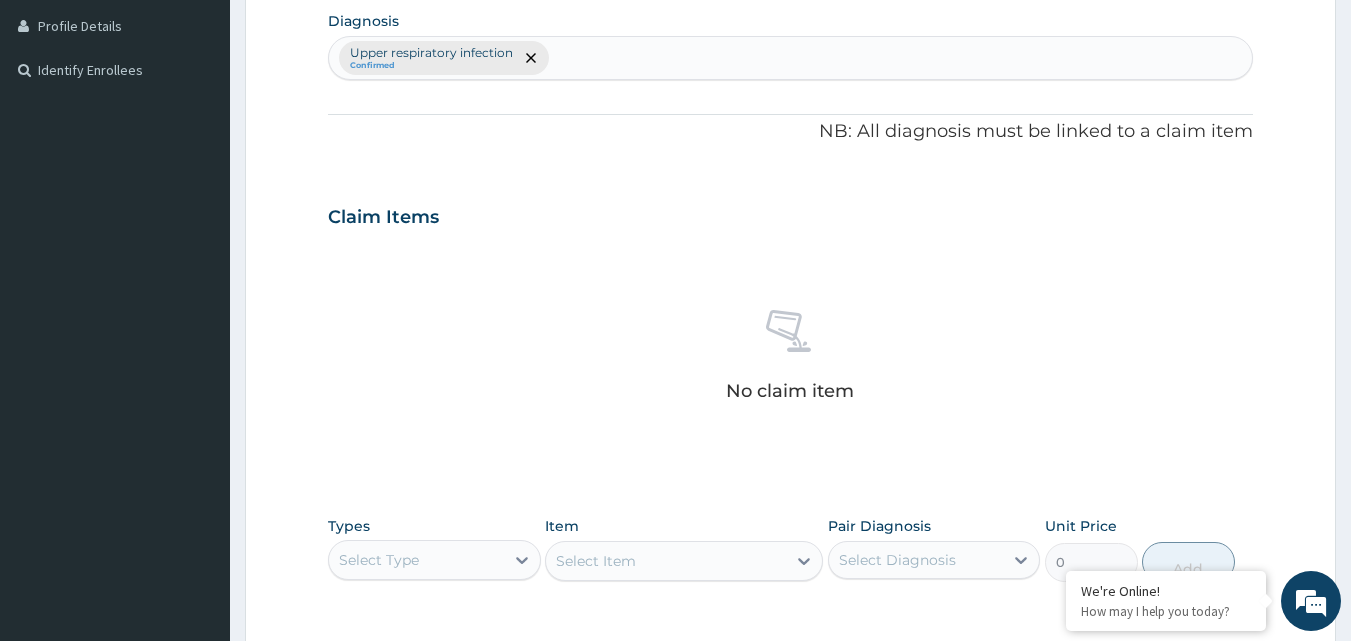 click on "Select Type" at bounding box center [416, 560] 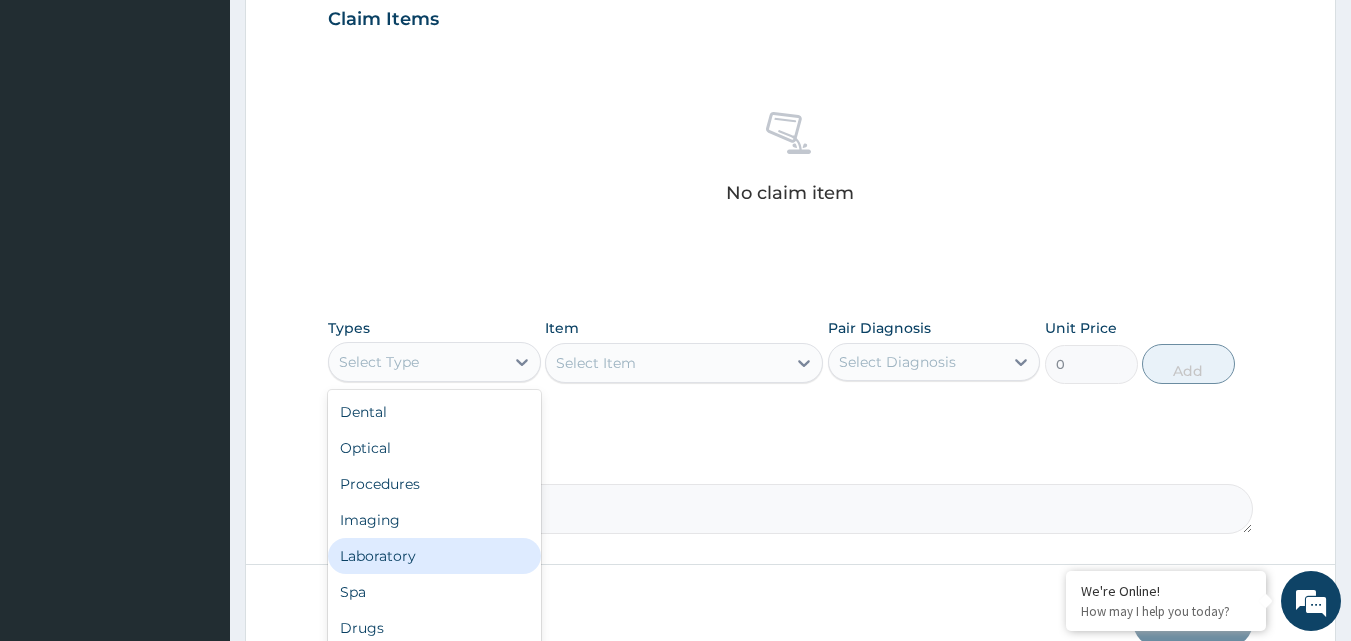 scroll, scrollTop: 700, scrollLeft: 0, axis: vertical 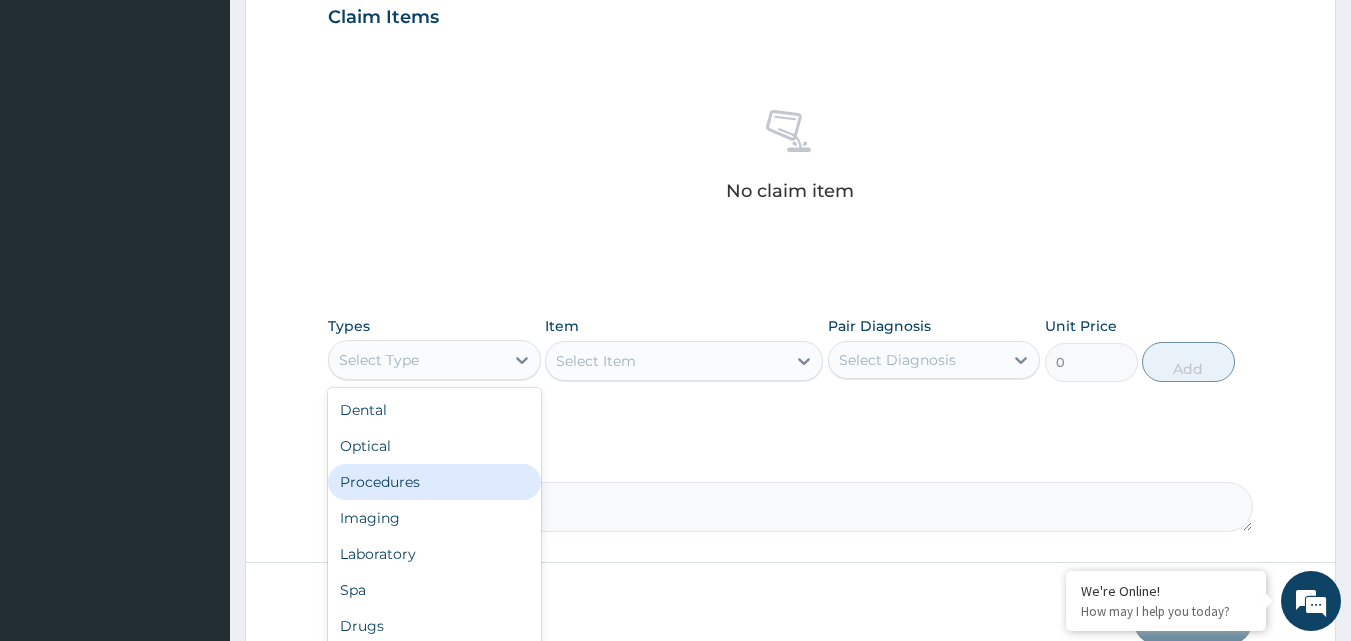 click on "Procedures" at bounding box center [434, 482] 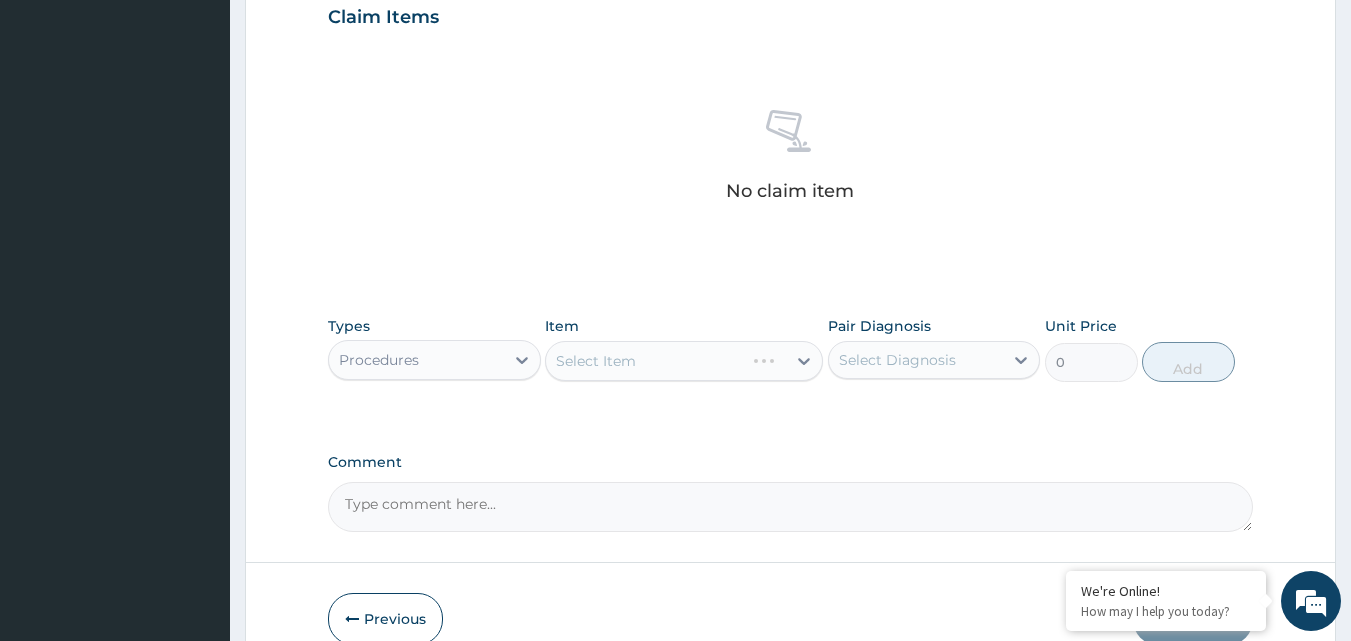 click on "Select Item" at bounding box center (684, 361) 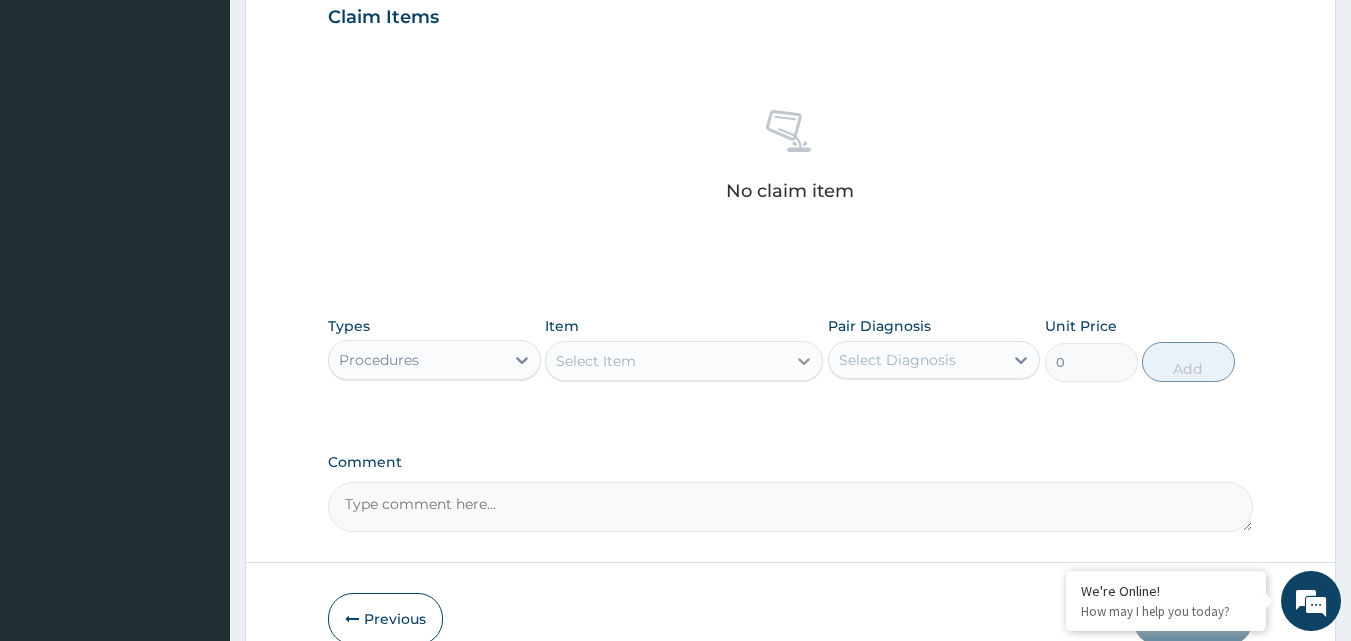 click 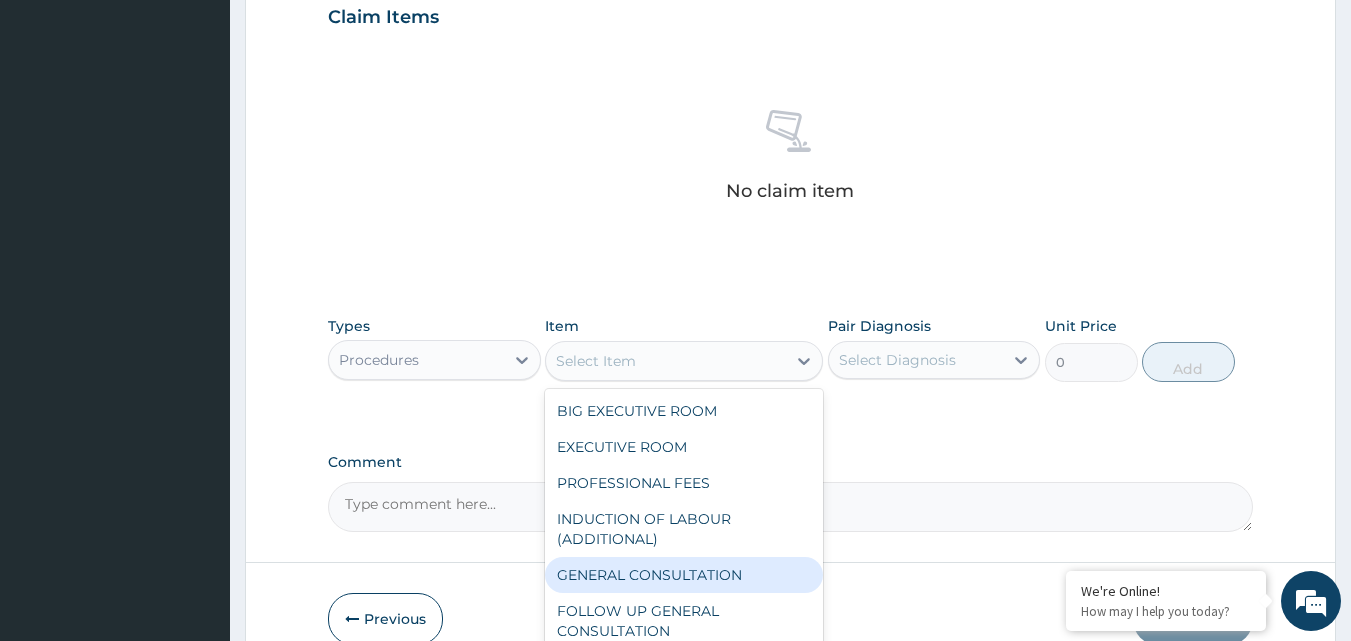 click on "GENERAL CONSULTATION" at bounding box center (684, 575) 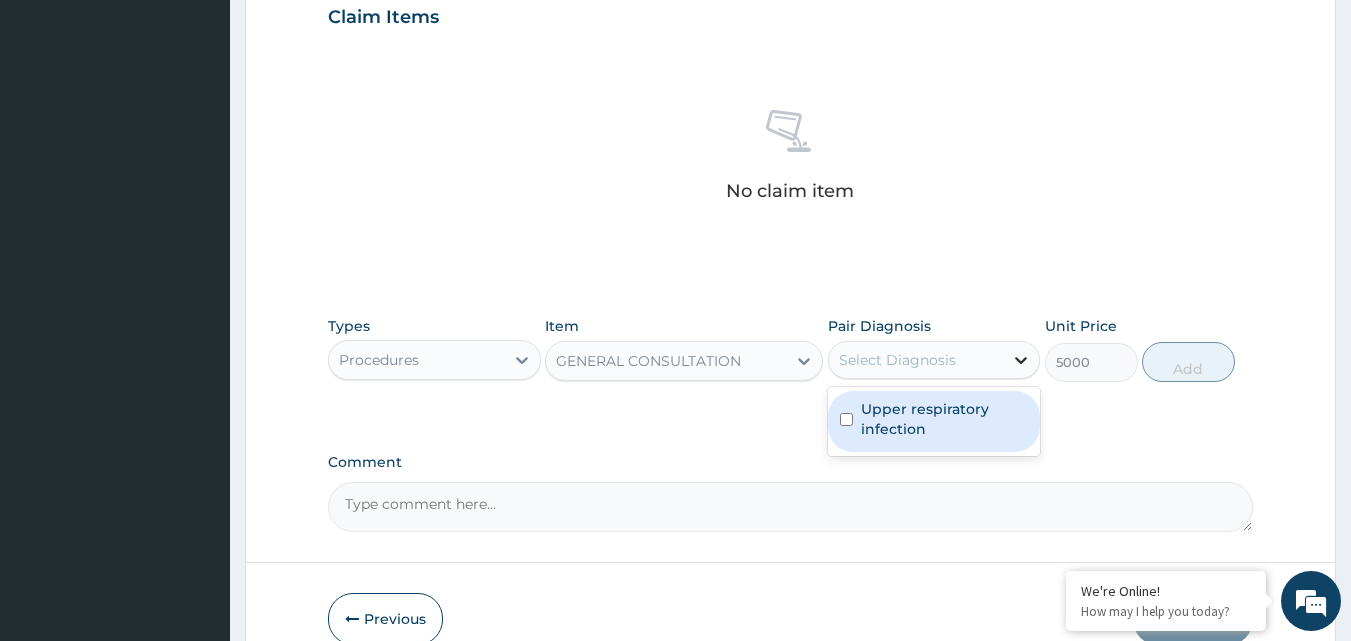 click 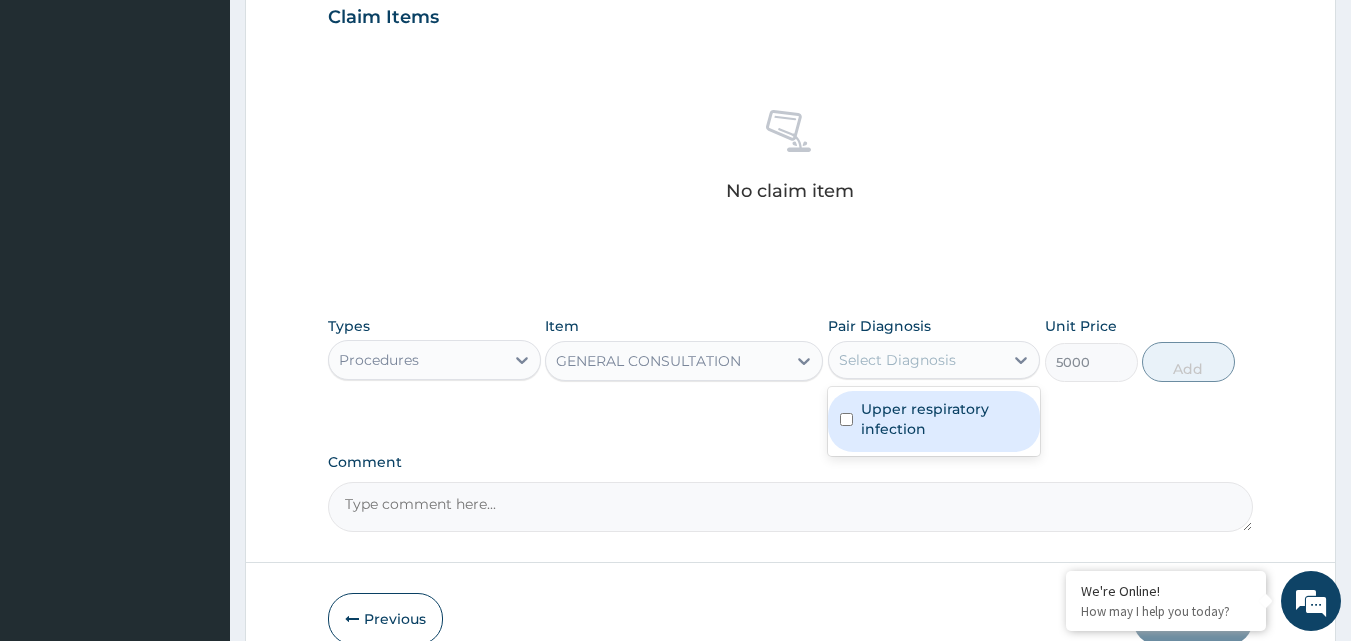 click on "Upper respiratory infection" at bounding box center (945, 419) 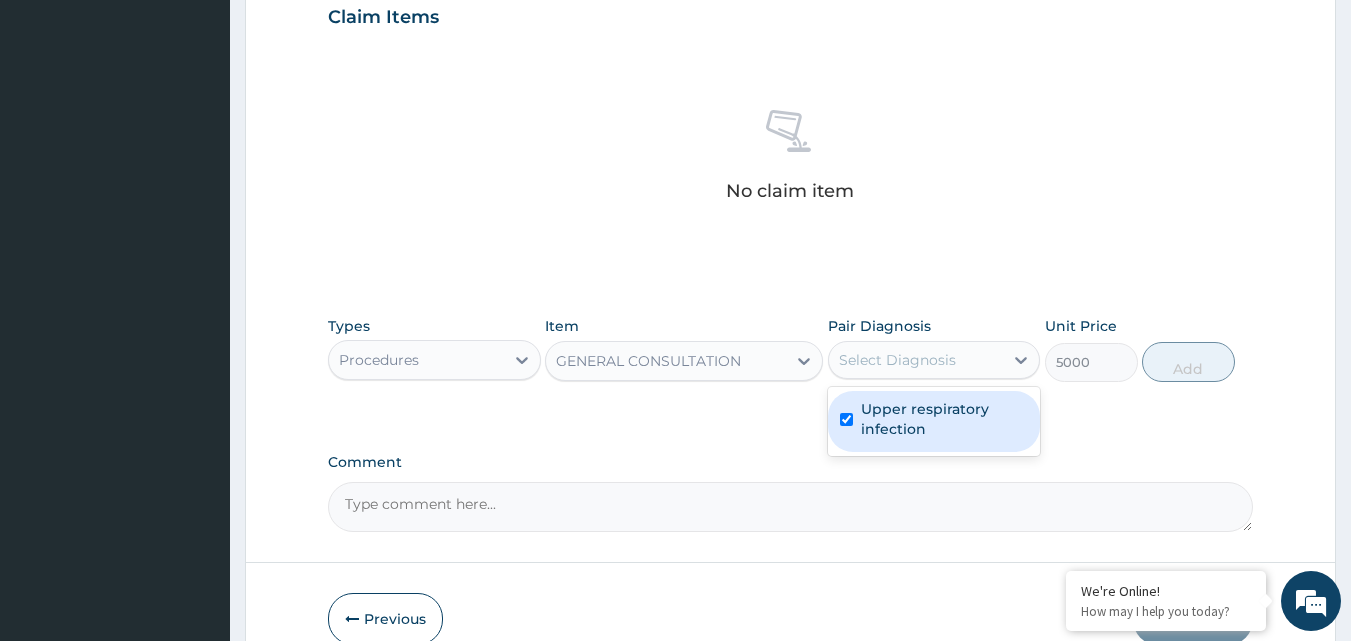 checkbox on "true" 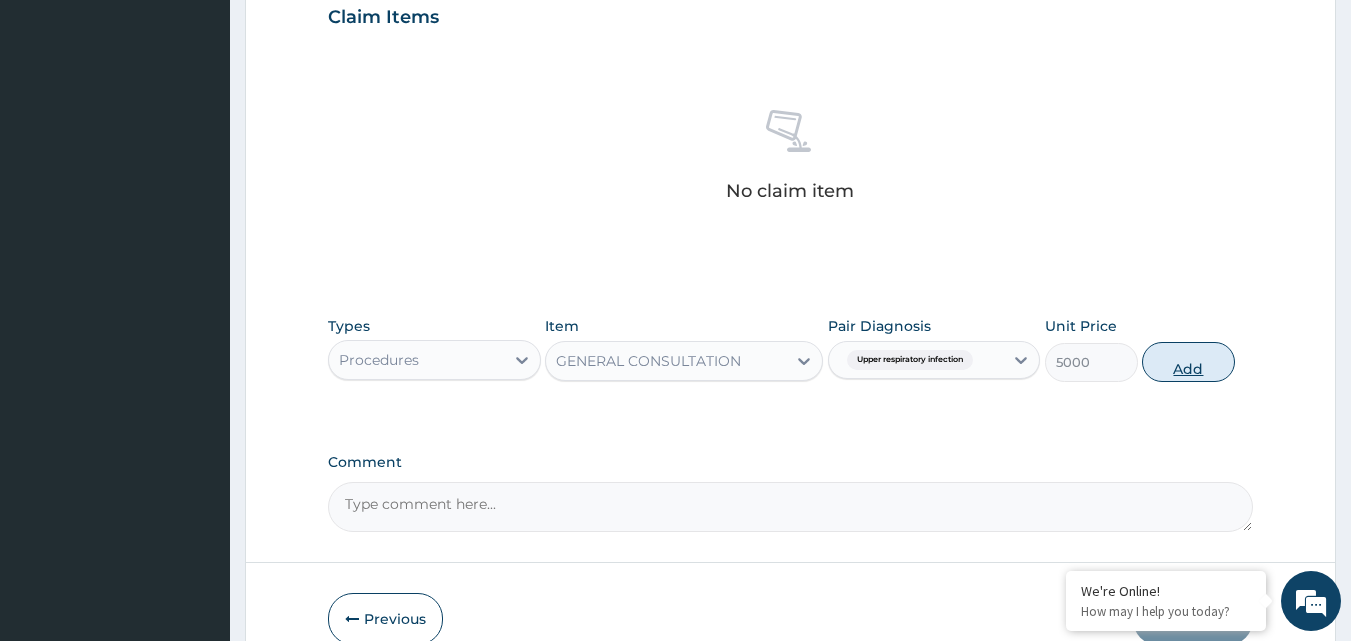 click on "Add" at bounding box center (1188, 362) 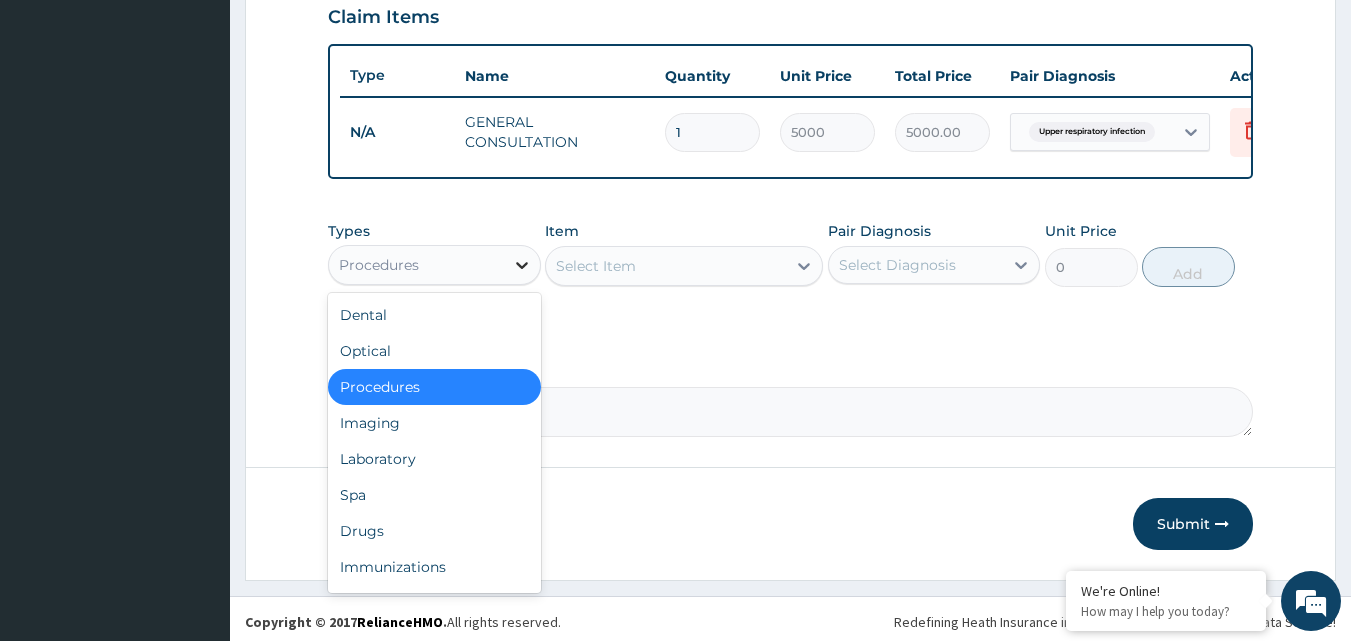 click 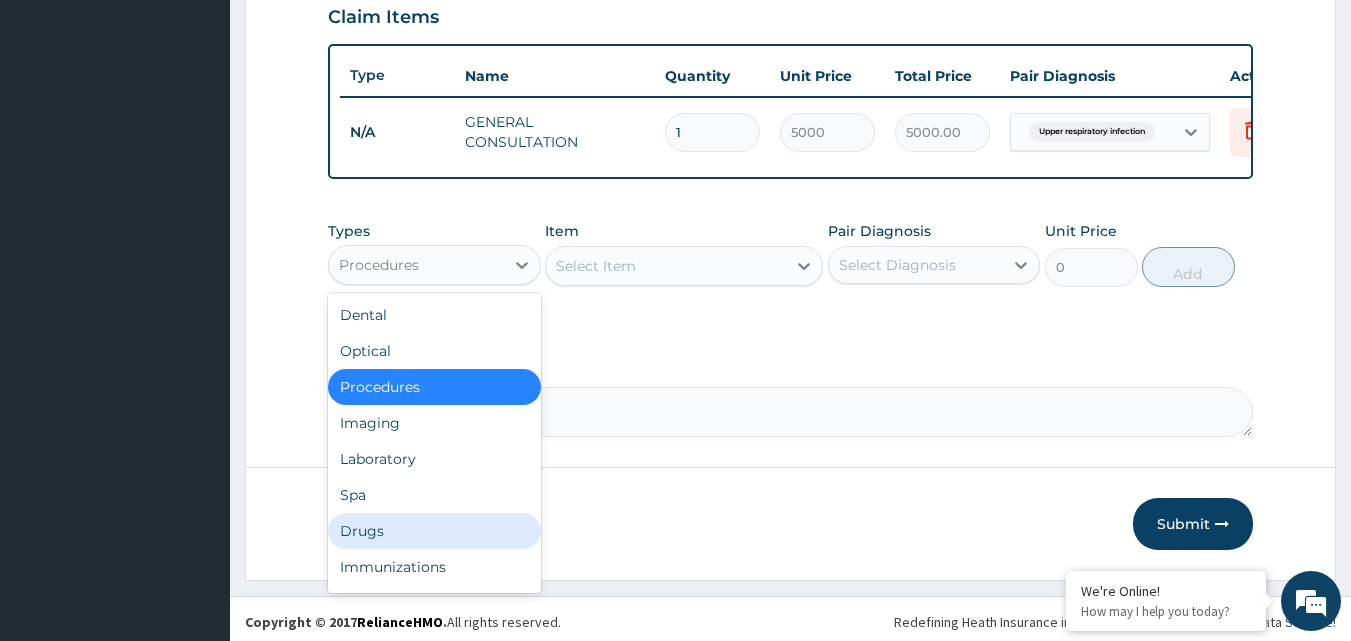 drag, startPoint x: 439, startPoint y: 536, endPoint x: 640, endPoint y: 391, distance: 247.8427 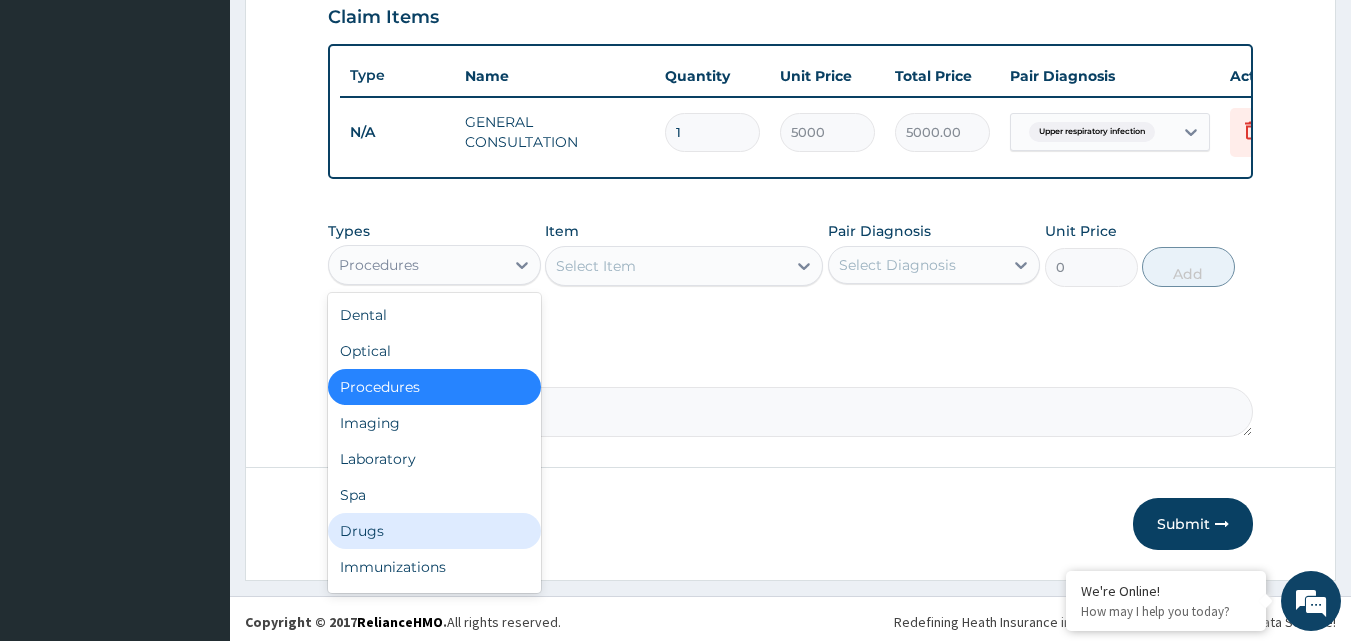click on "Drugs" at bounding box center (434, 531) 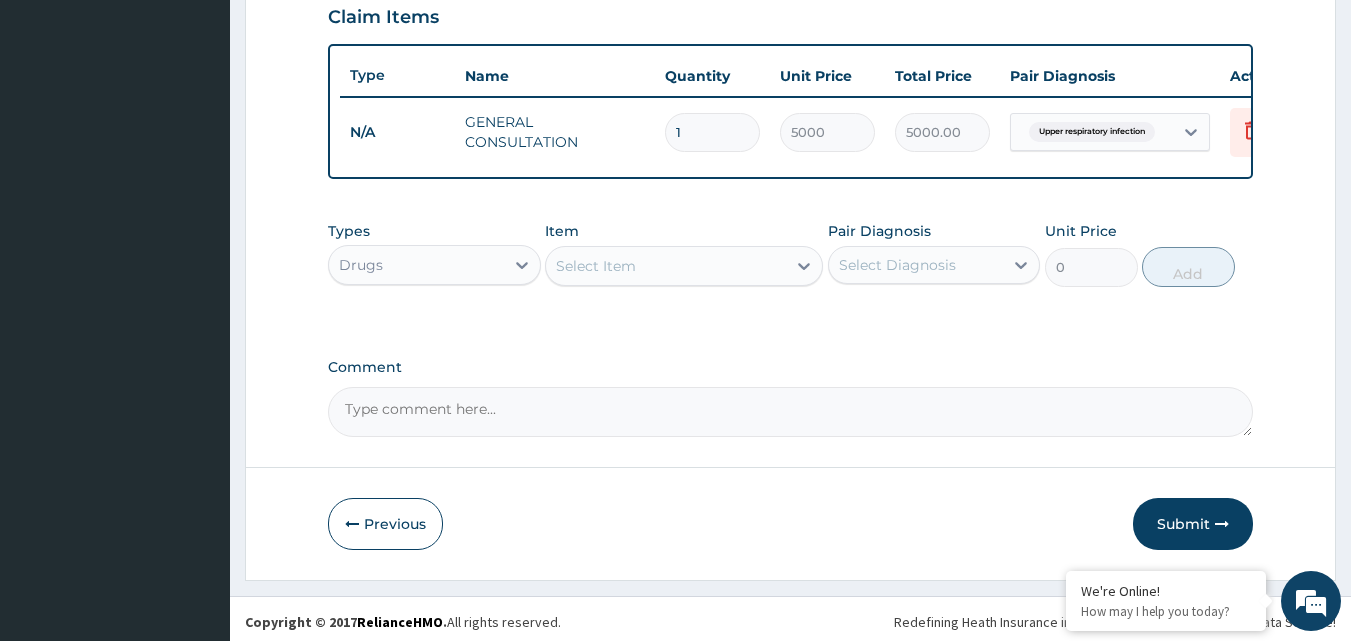 click on "Select Item" at bounding box center [684, 266] 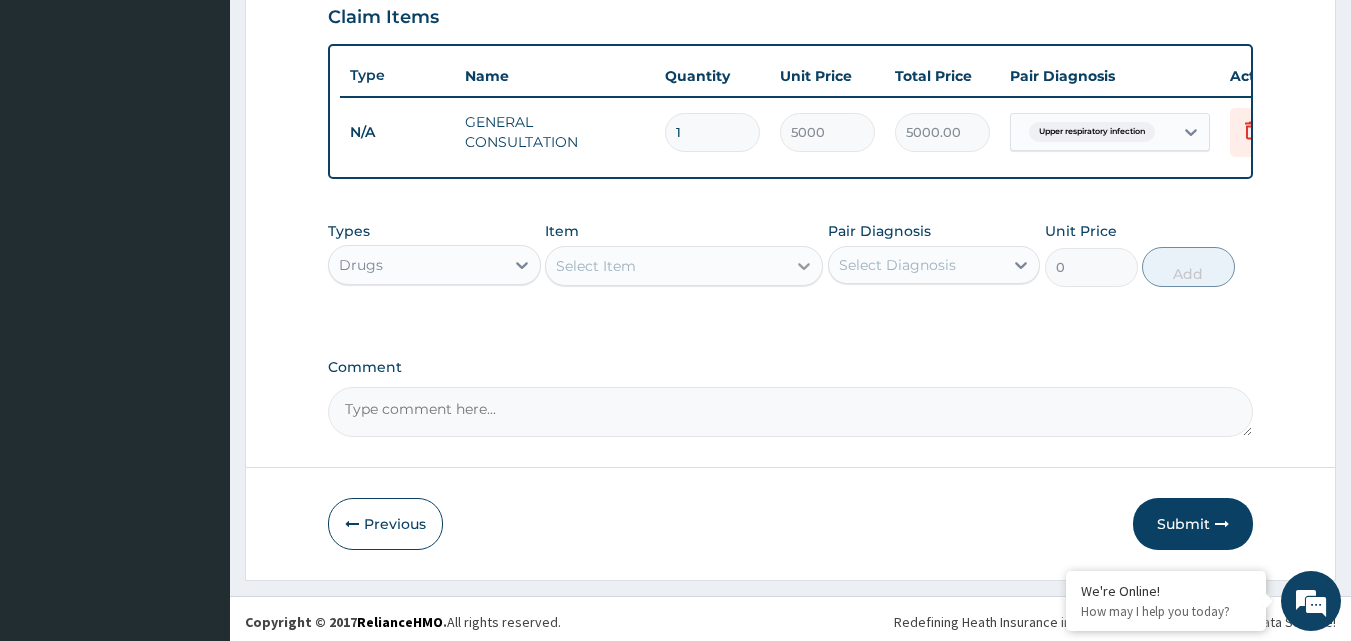 click 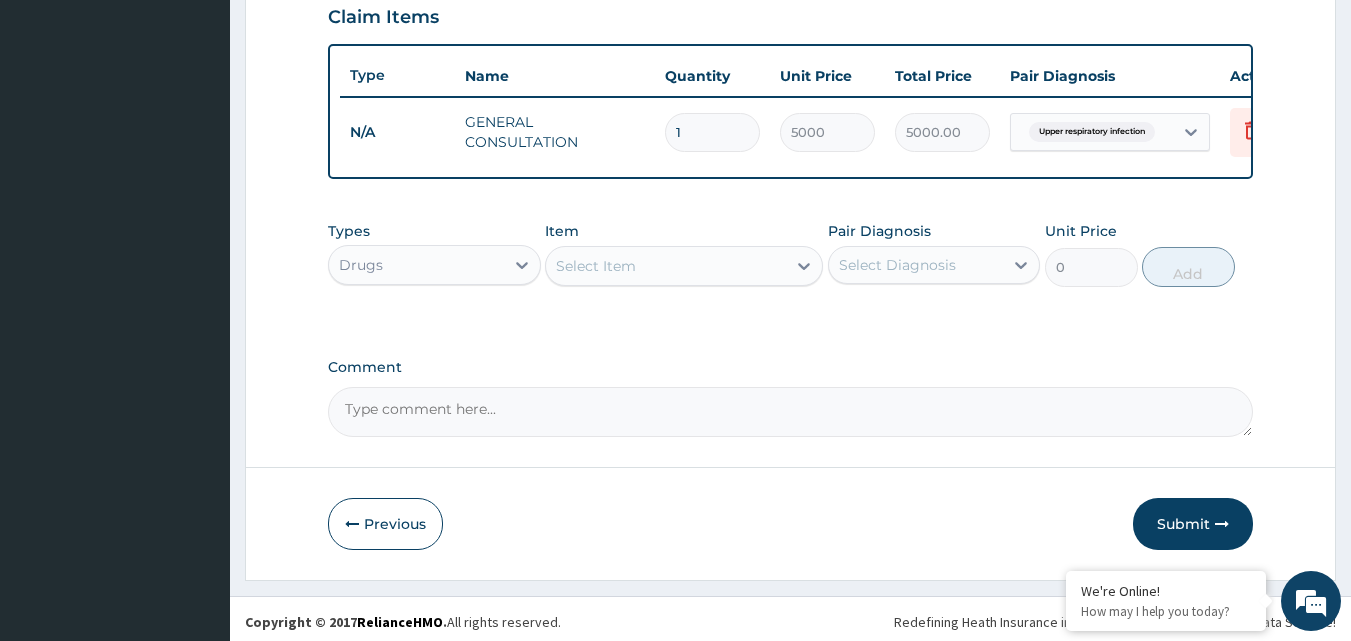 click on "Select Item" at bounding box center [666, 266] 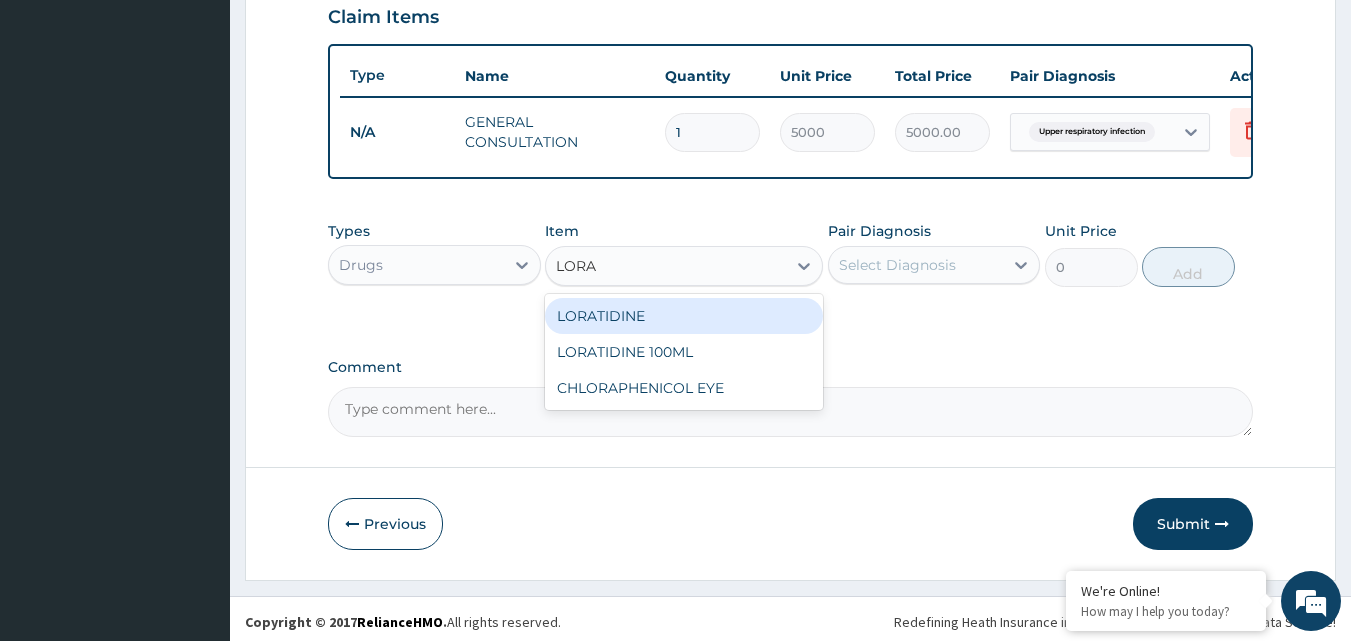 type on "LORAT" 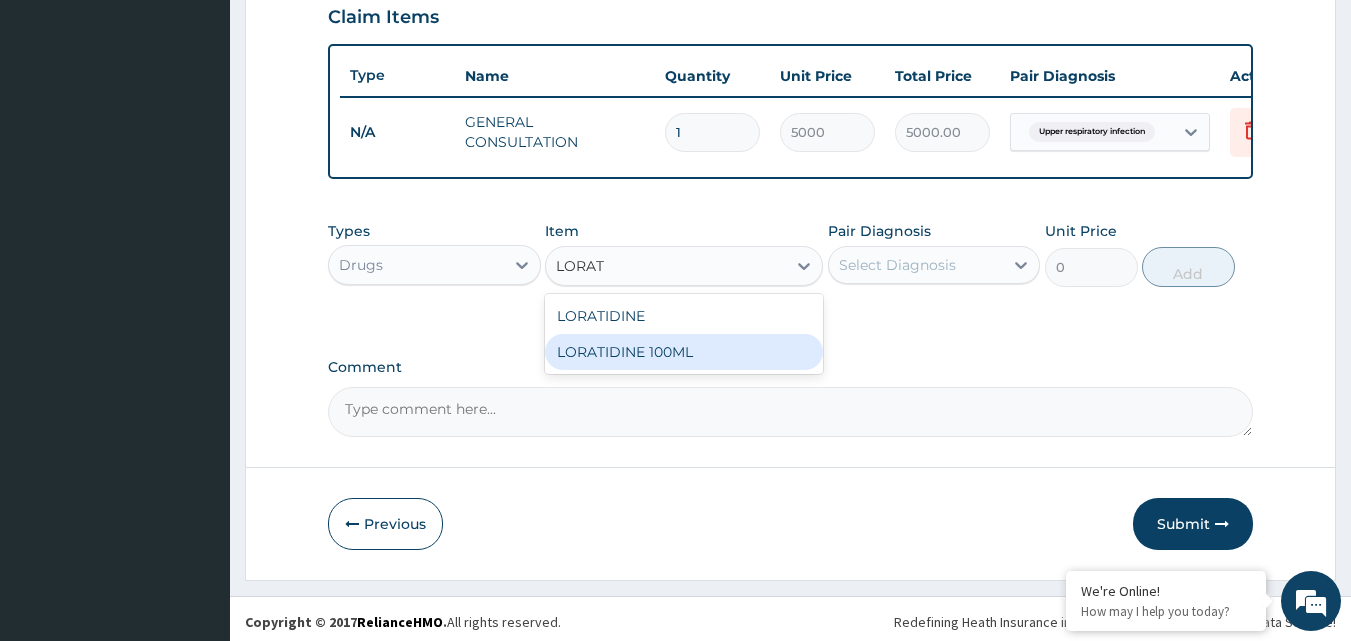click on "LORATIDINE 100ML" at bounding box center [684, 352] 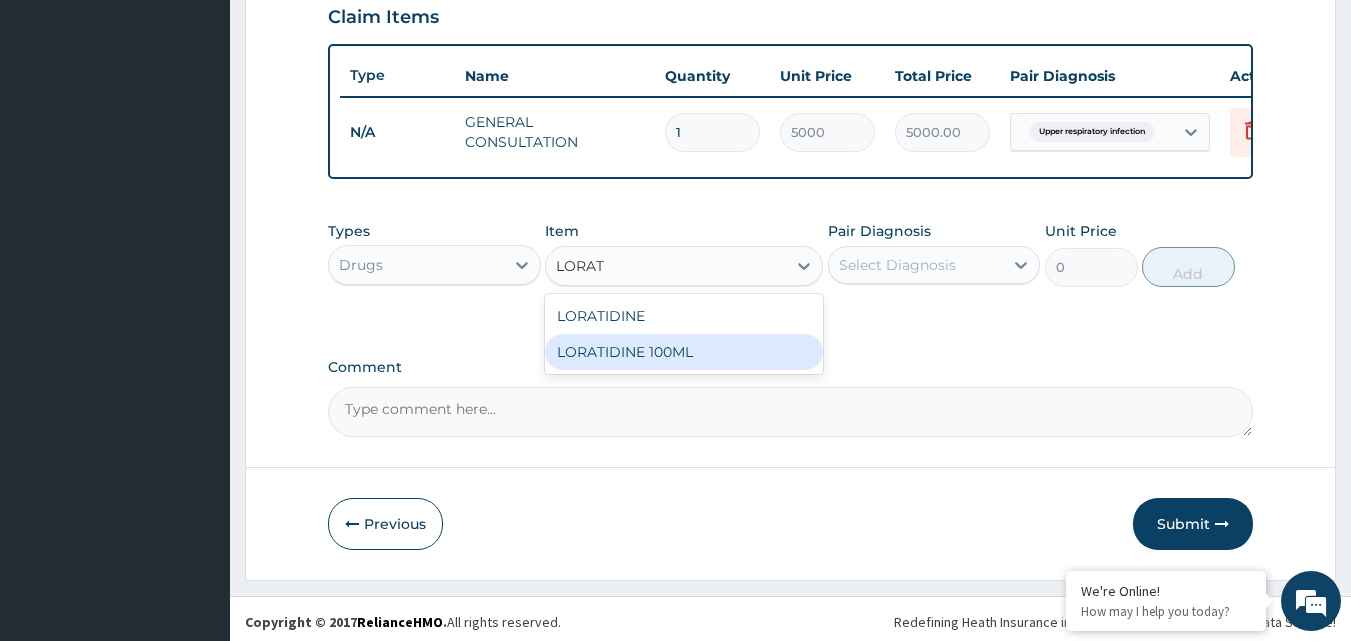 type 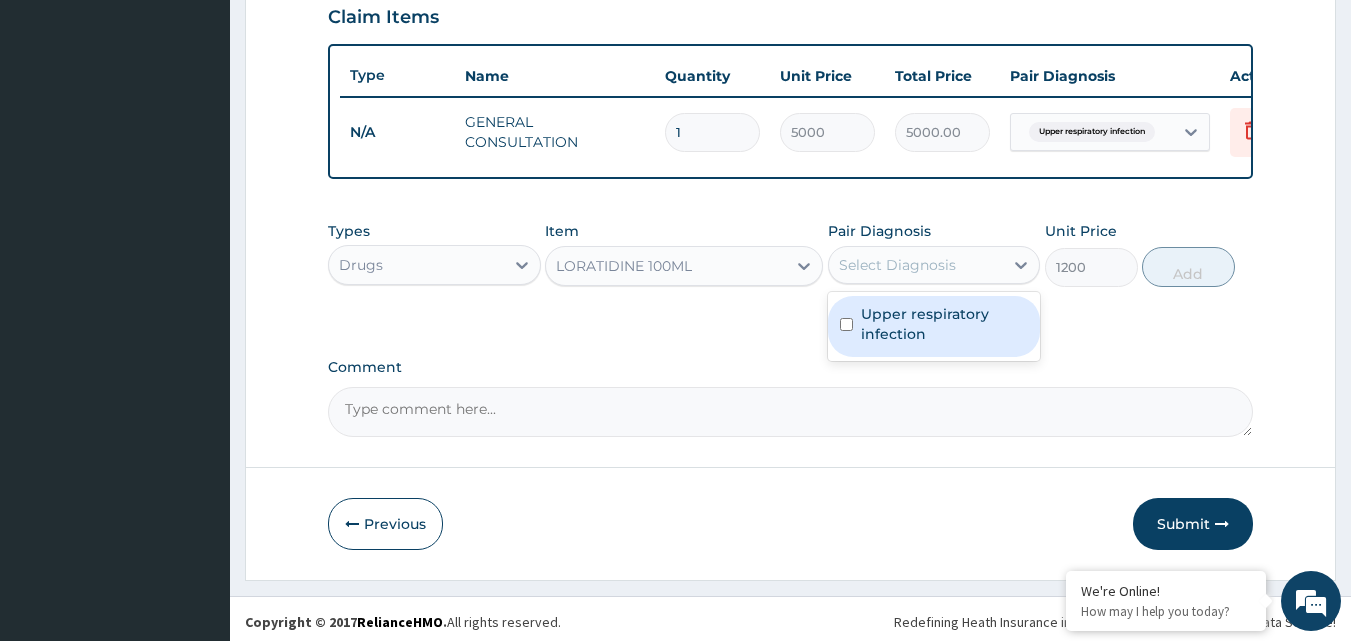 drag, startPoint x: 1020, startPoint y: 280, endPoint x: 993, endPoint y: 303, distance: 35.468296 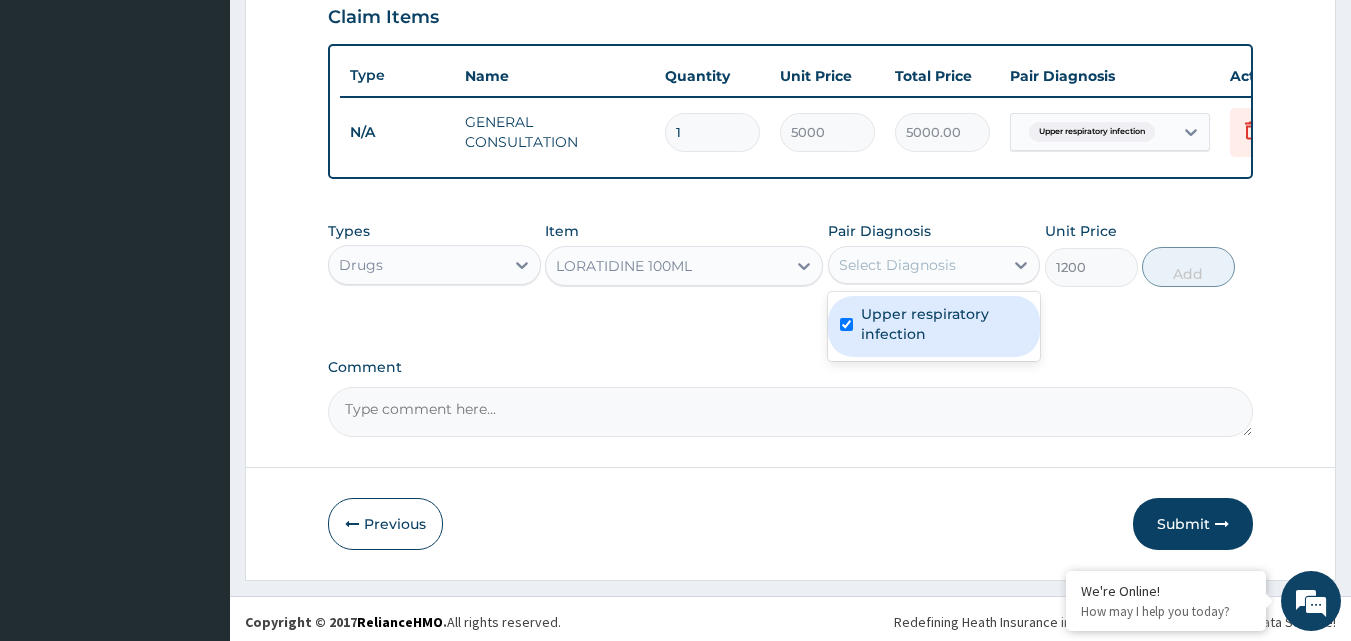 checkbox on "true" 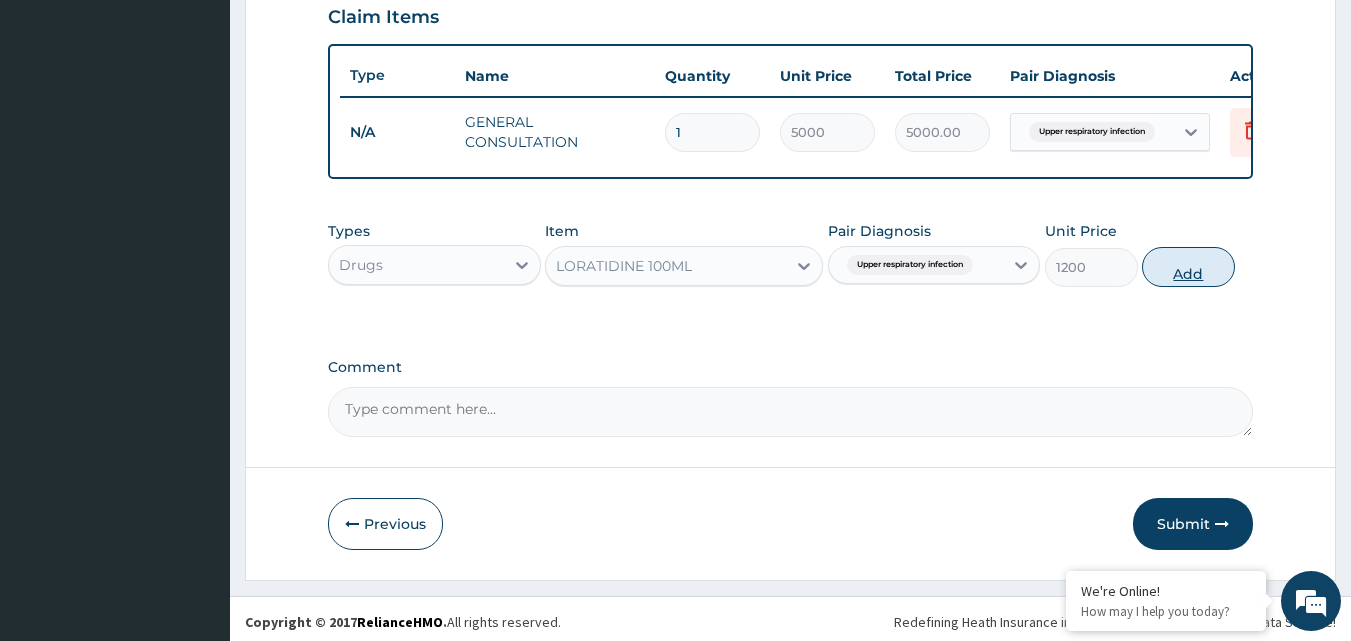 click on "Add" at bounding box center [1188, 267] 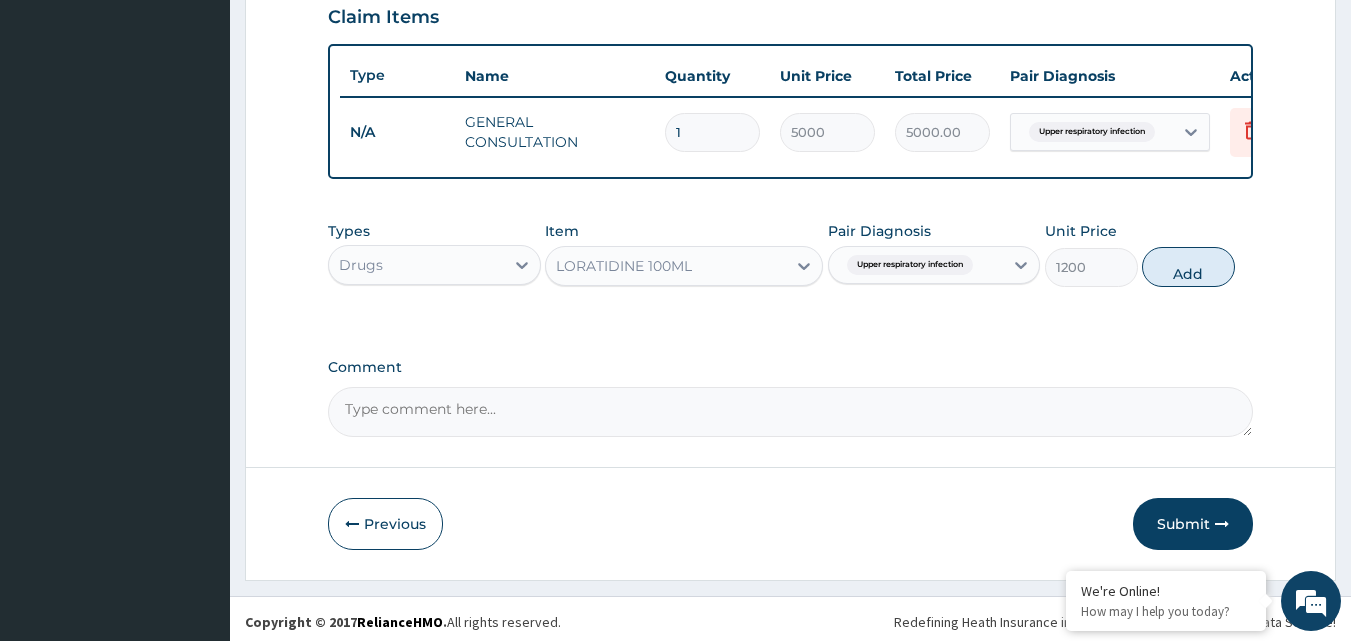 type on "0" 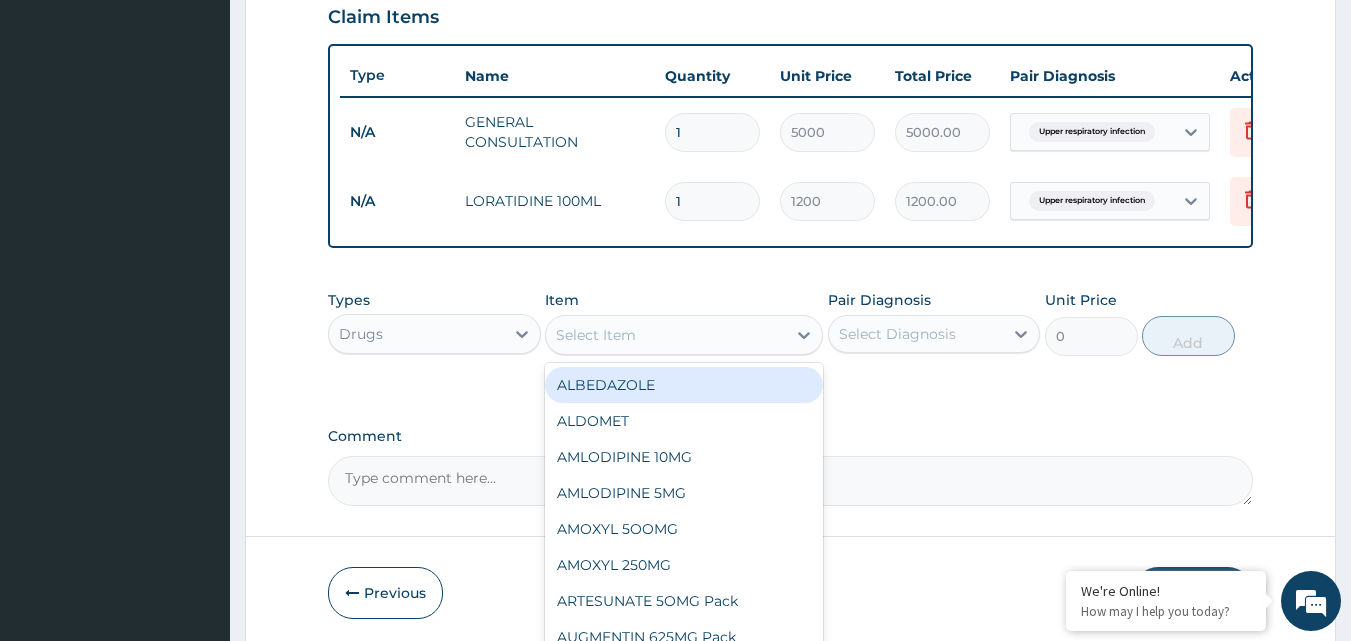 click on "Select Item" at bounding box center (666, 335) 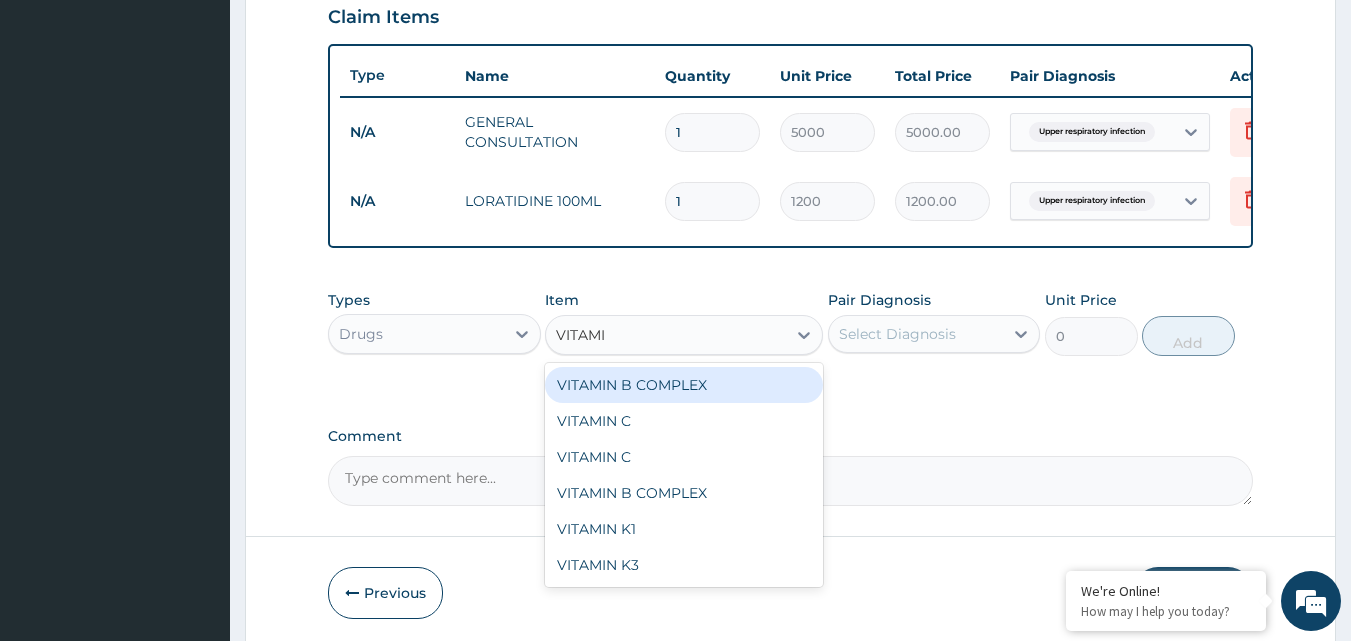 type on "VITAMIN" 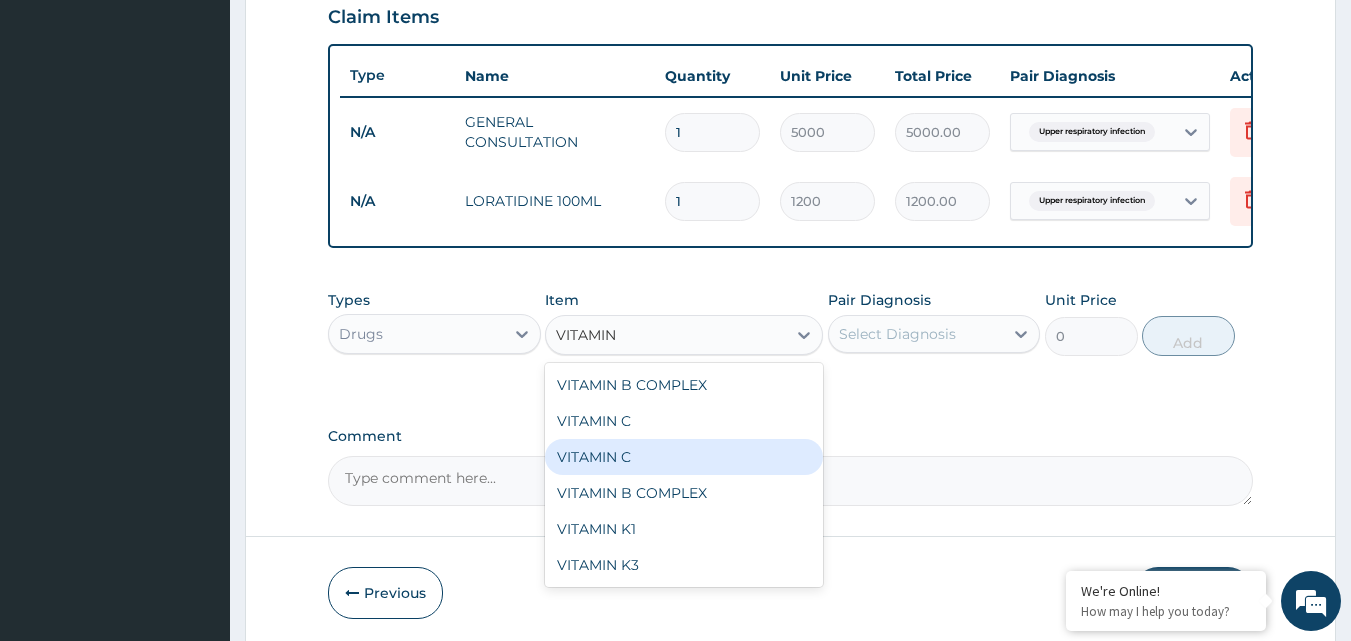 click on "VITAMIN C" at bounding box center [684, 457] 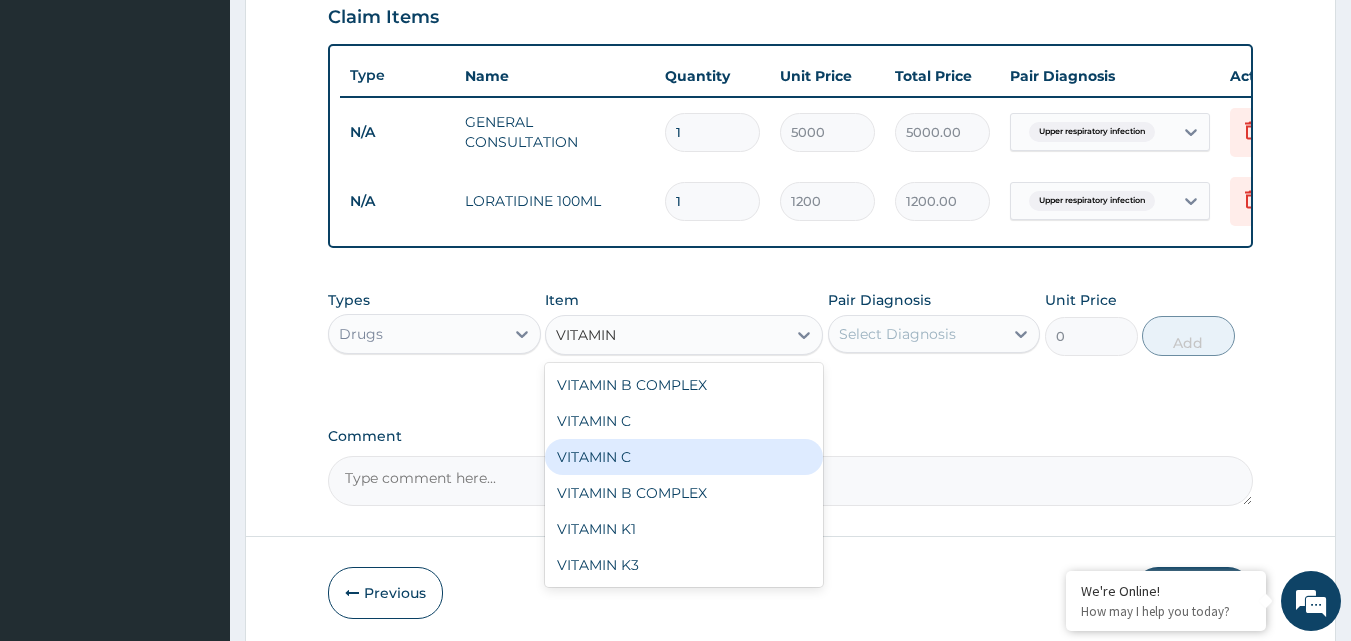type 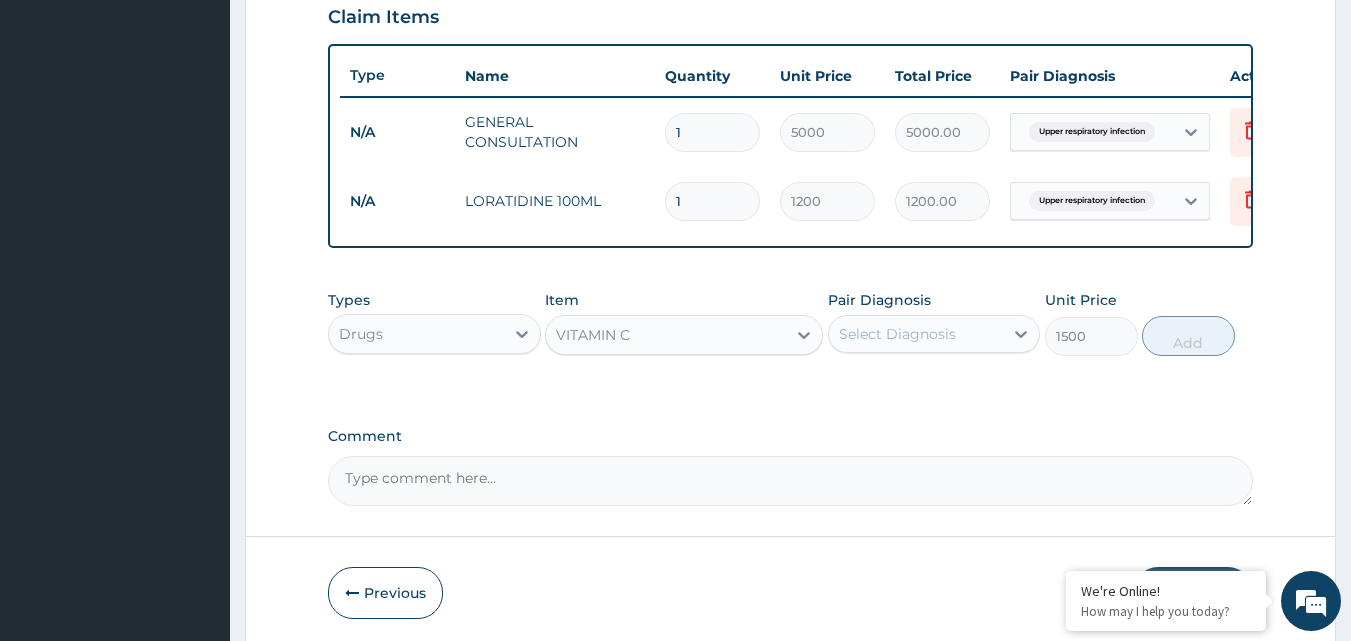 click on "Select Diagnosis" at bounding box center (916, 334) 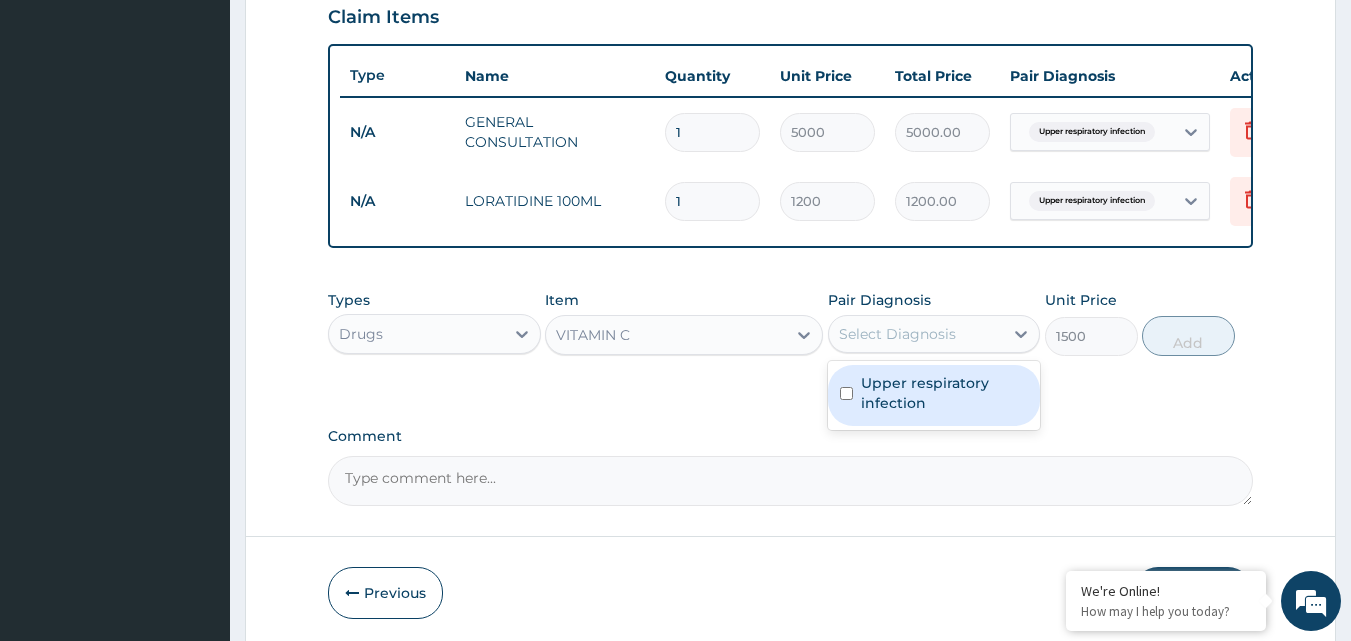 click on "Upper respiratory infection" at bounding box center [945, 393] 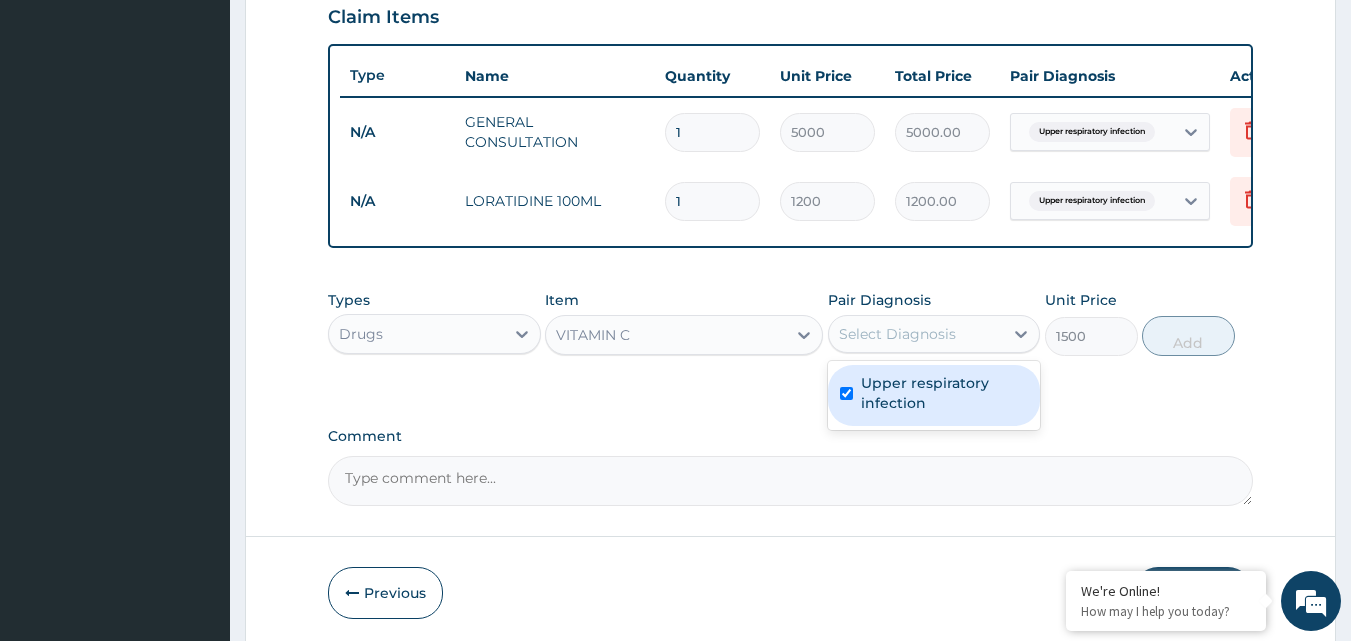checkbox on "true" 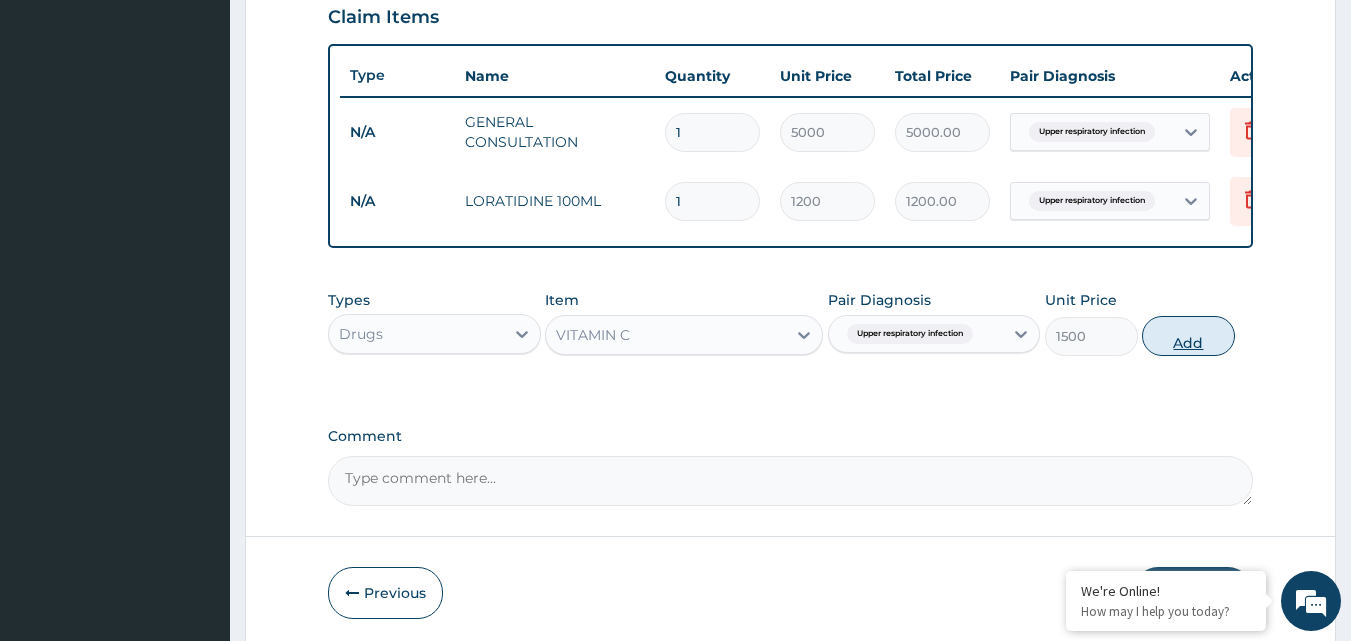 click on "Add" at bounding box center (1188, 336) 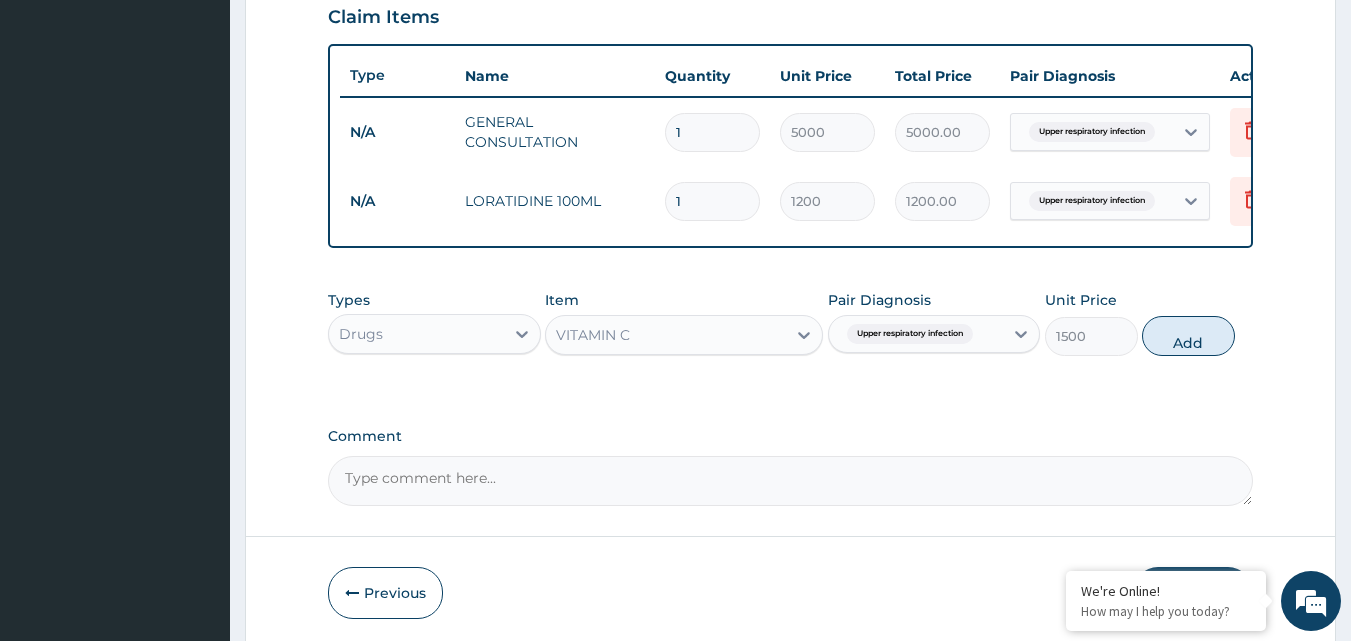 type on "0" 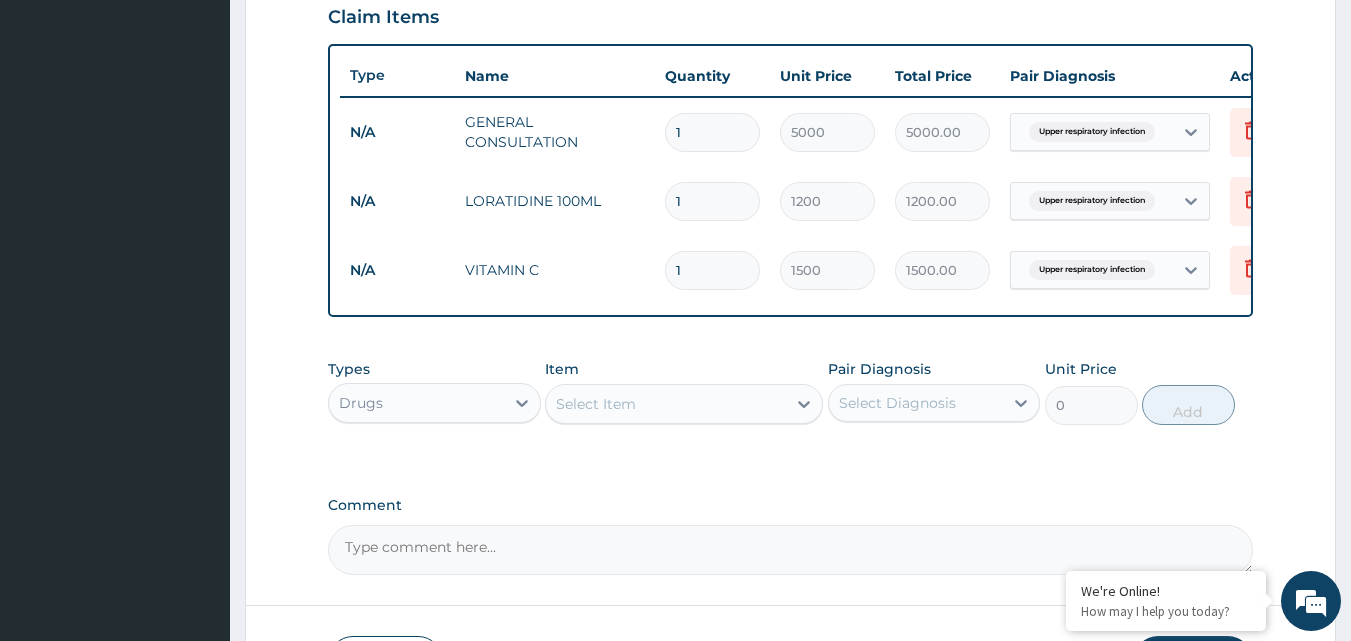 click on "Select Item" at bounding box center (666, 404) 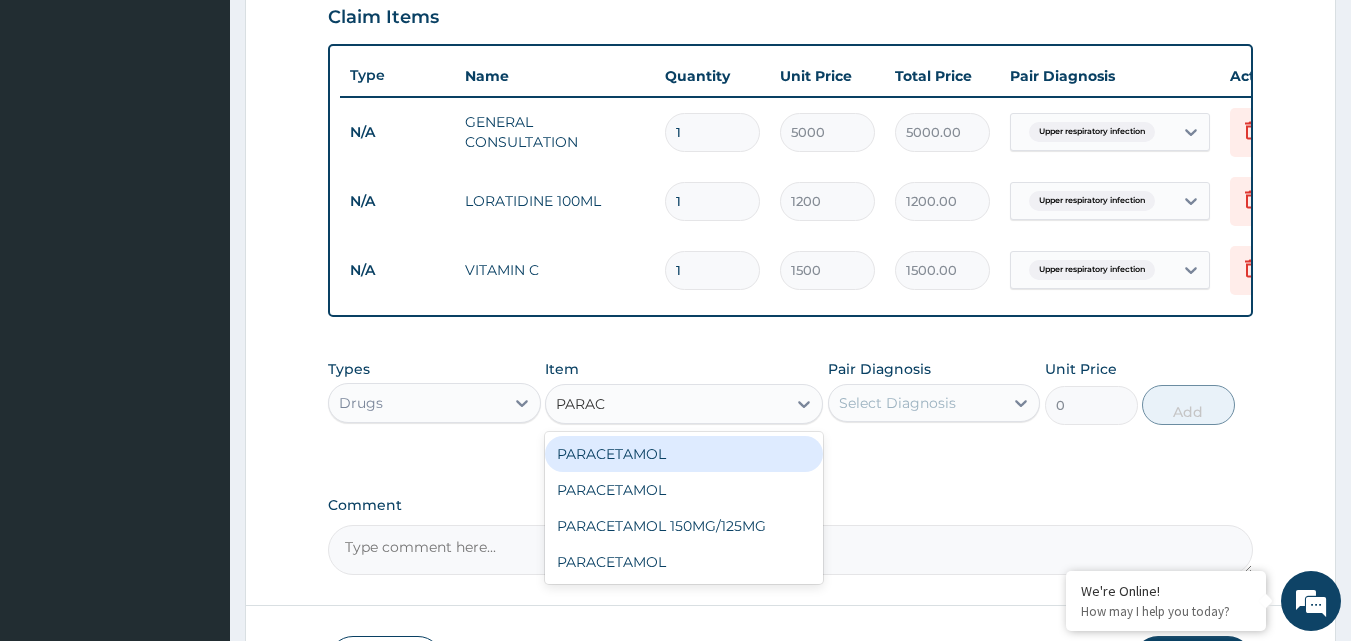 type on "PARACE" 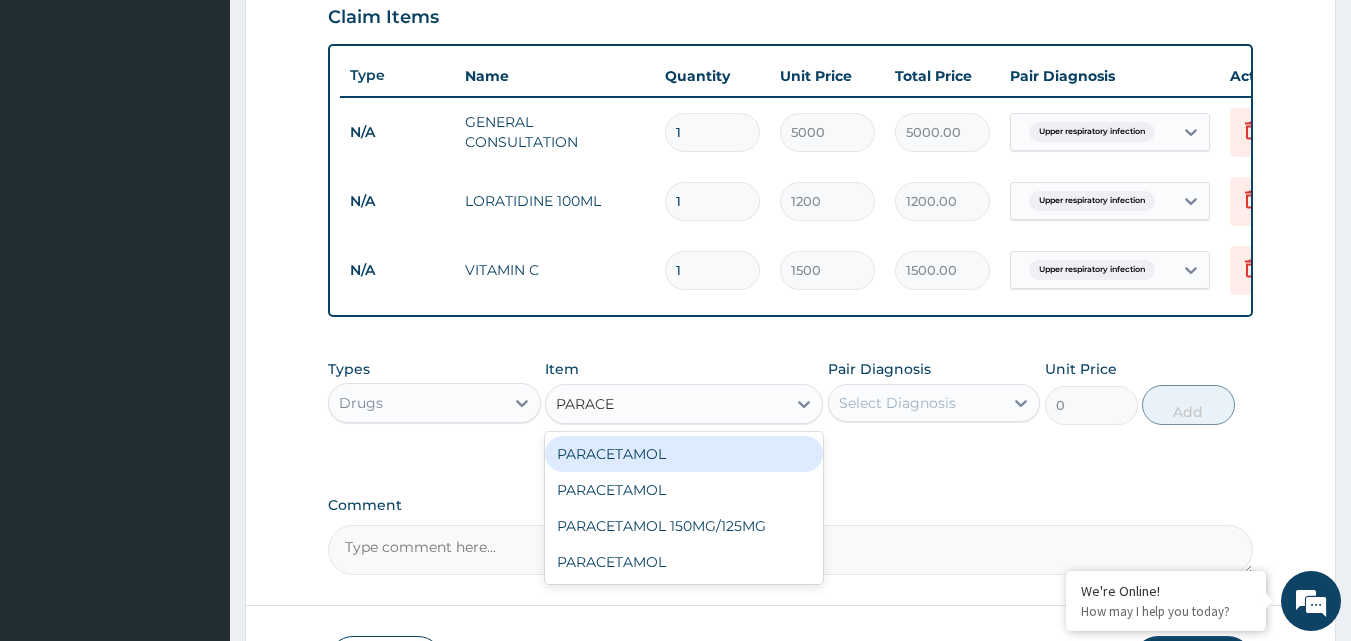 type 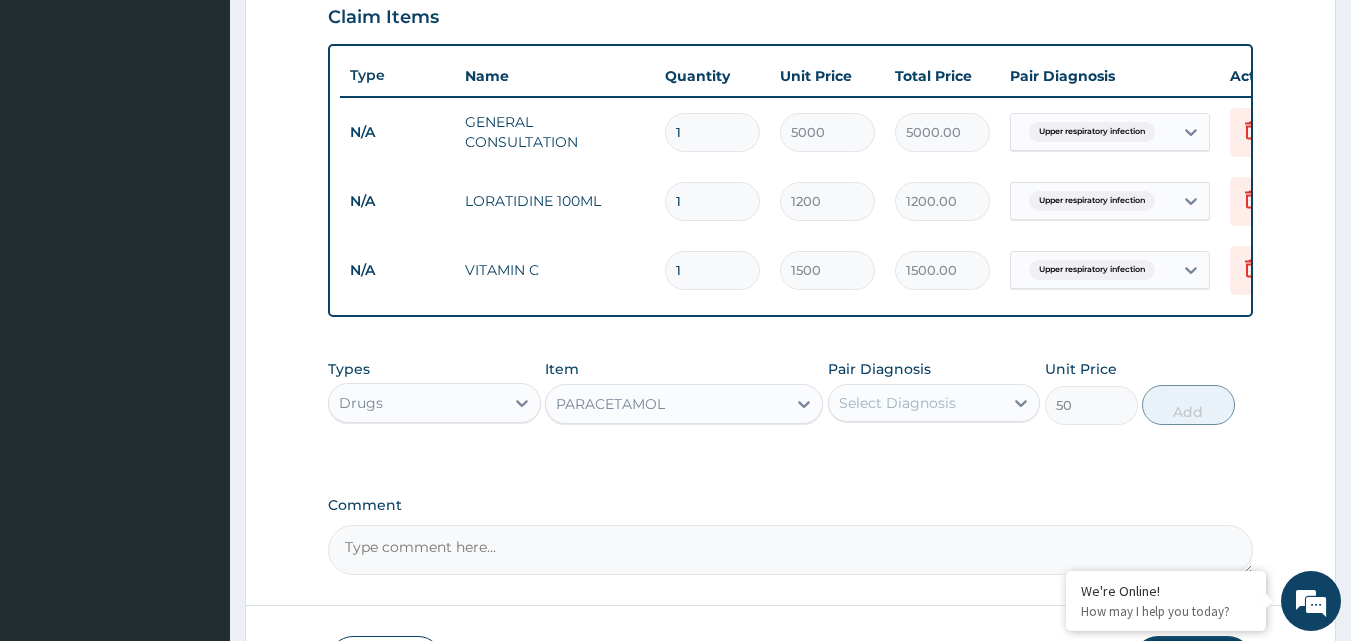 click on "PARACETAMOL" at bounding box center (666, 404) 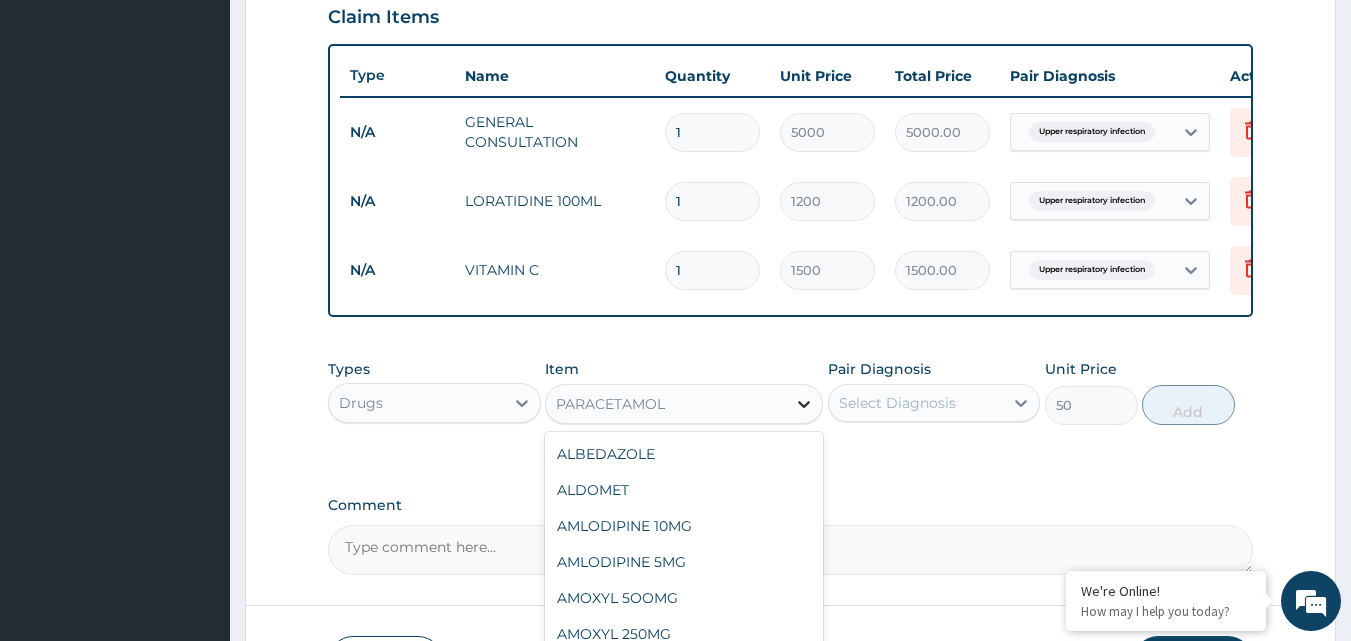 scroll, scrollTop: 1684, scrollLeft: 0, axis: vertical 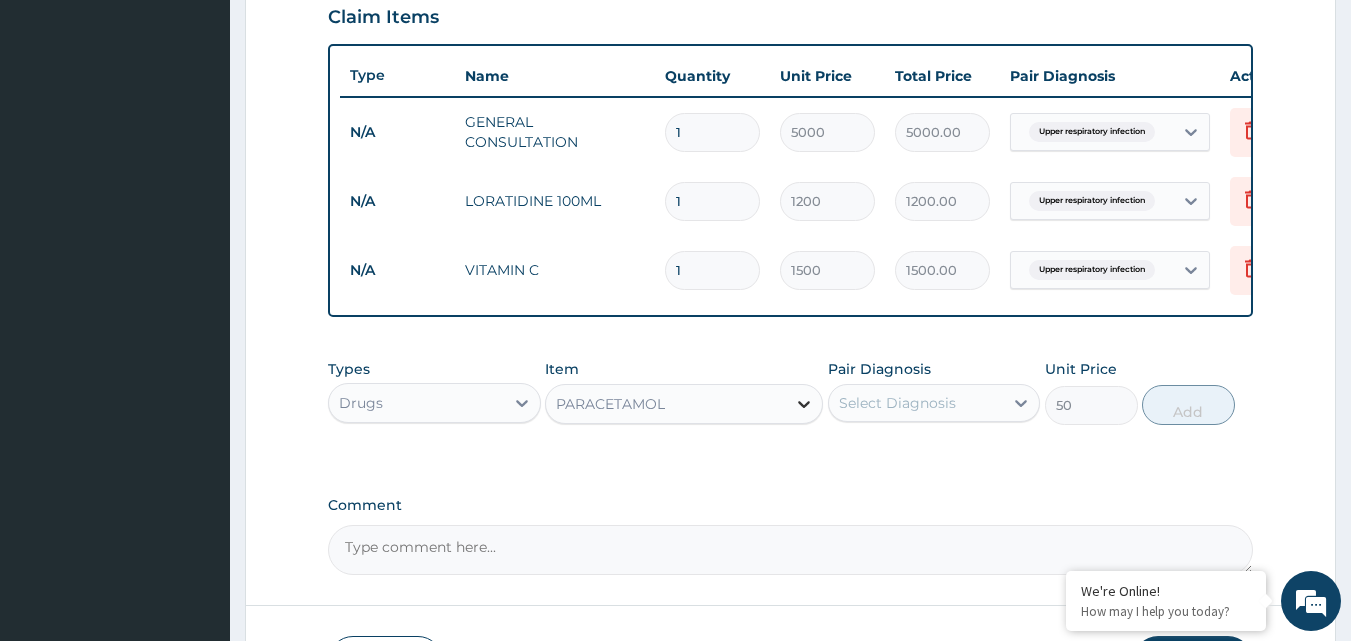 click at bounding box center (804, 404) 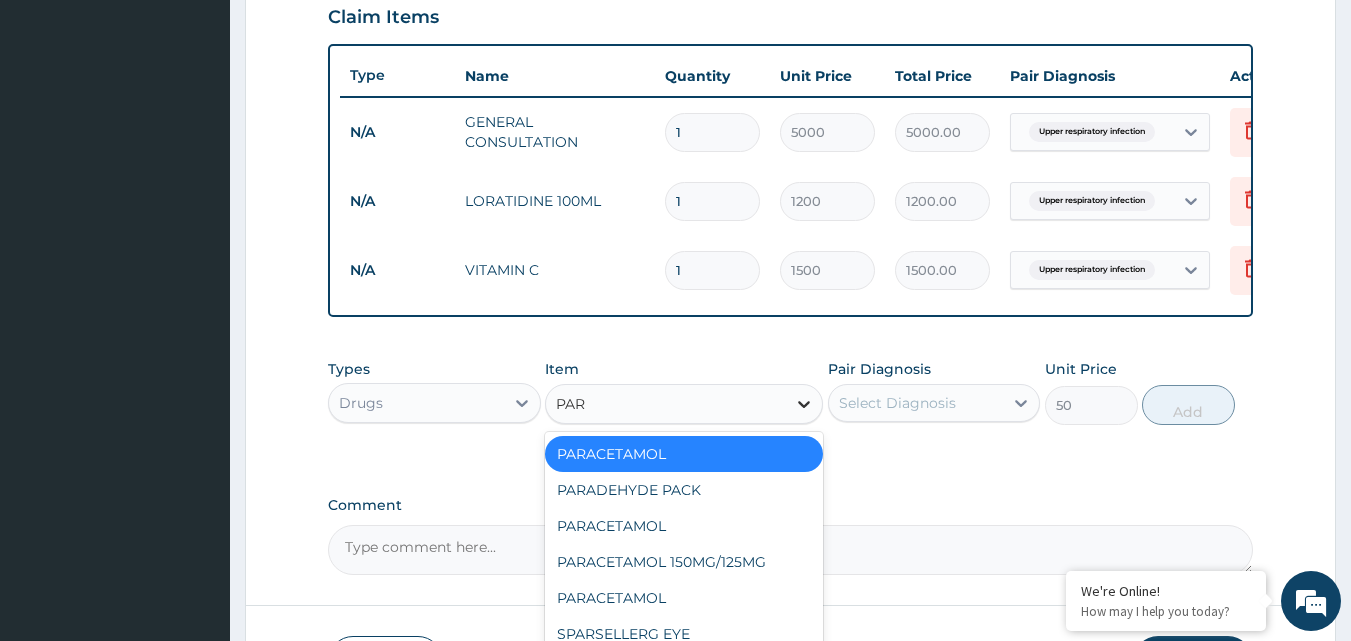 scroll, scrollTop: 0, scrollLeft: 0, axis: both 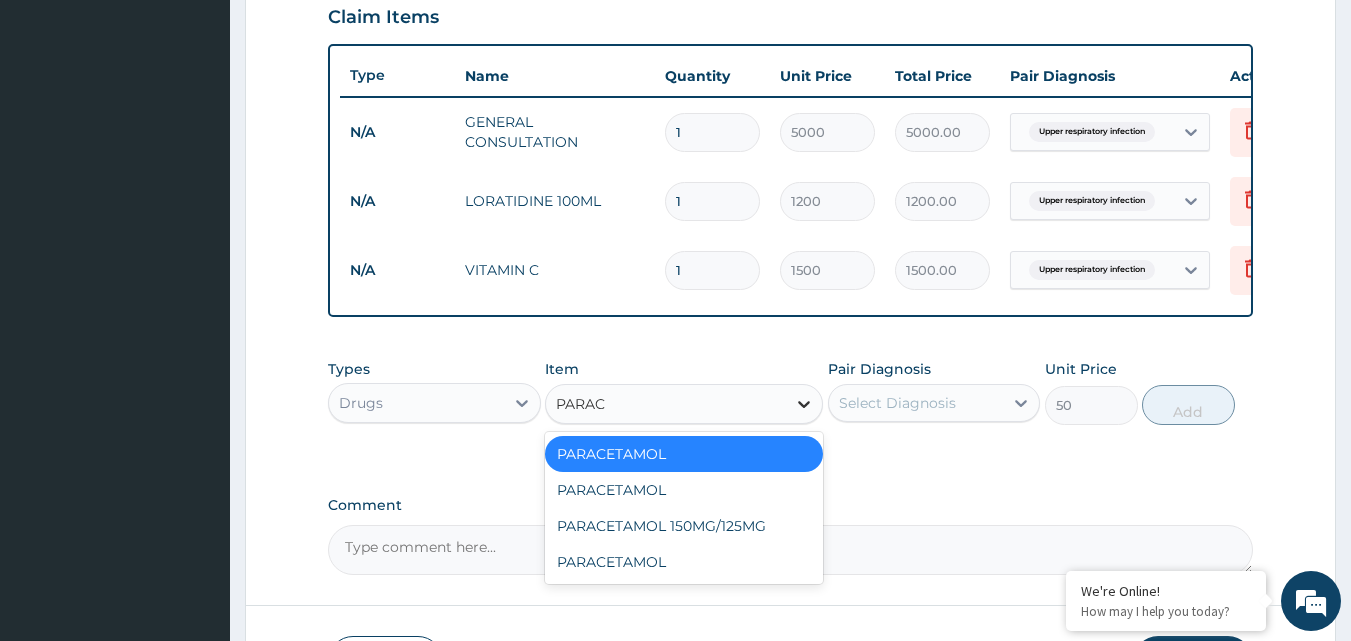 type on "PARACE" 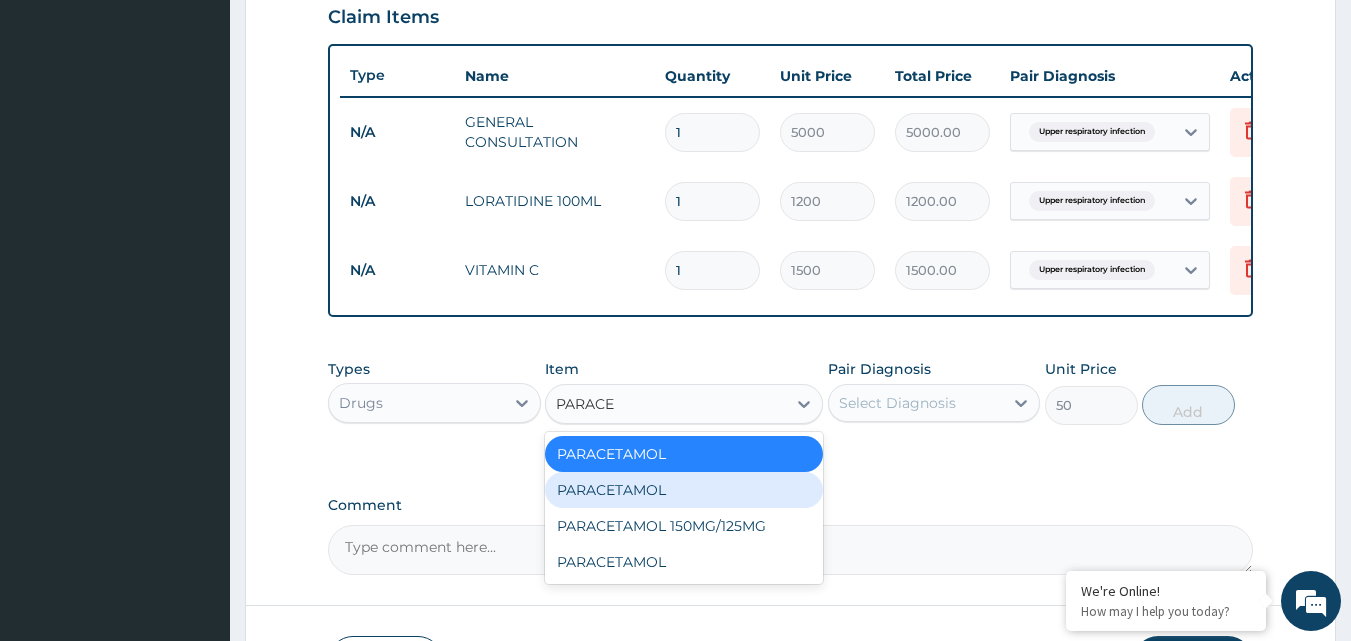 click on "PARACETAMOL" at bounding box center [684, 490] 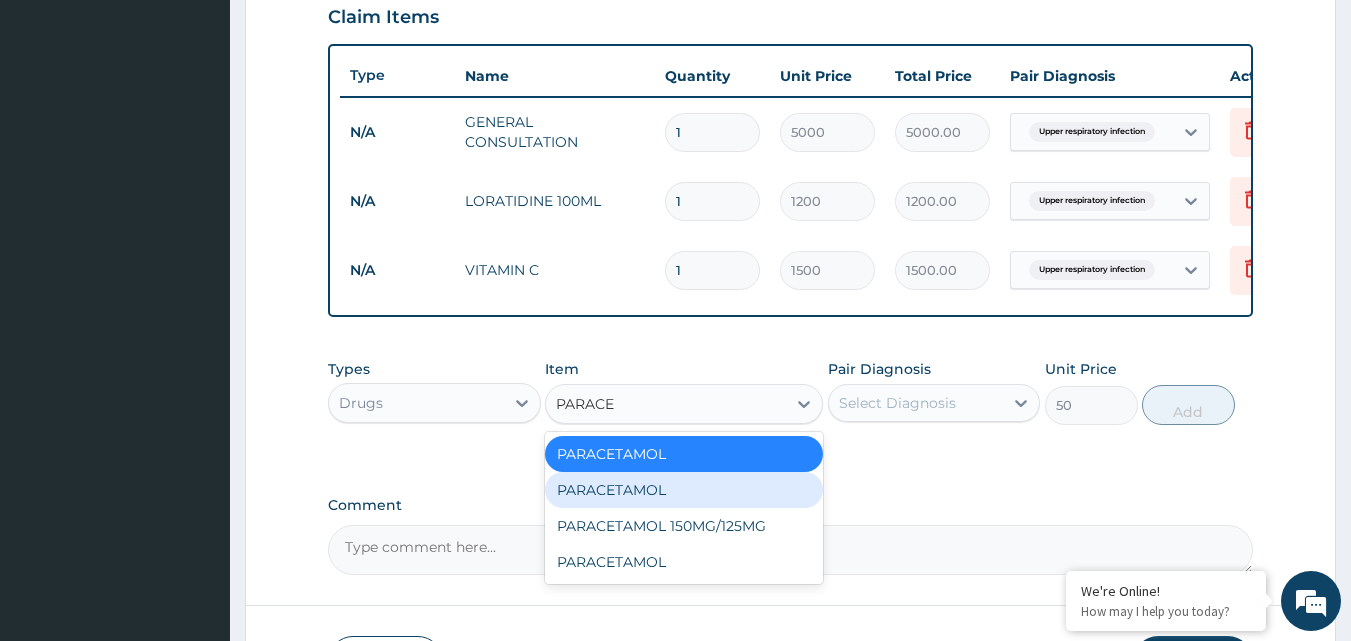 type 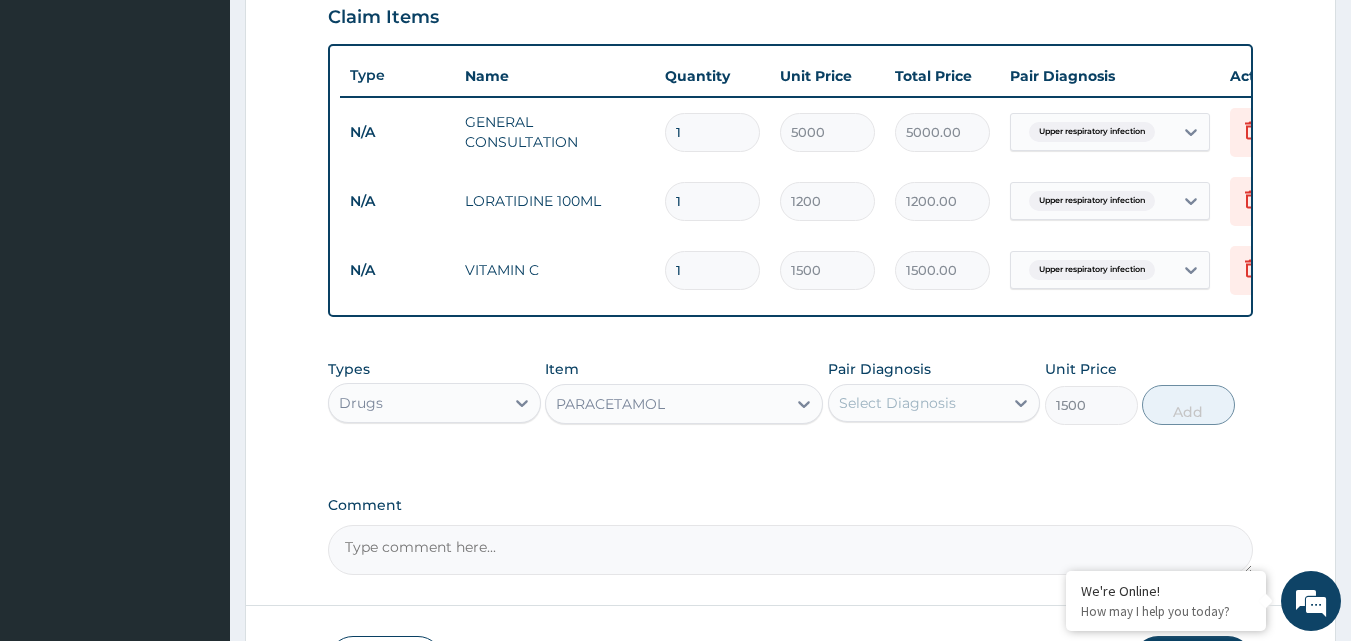click on "Select Diagnosis" at bounding box center [897, 403] 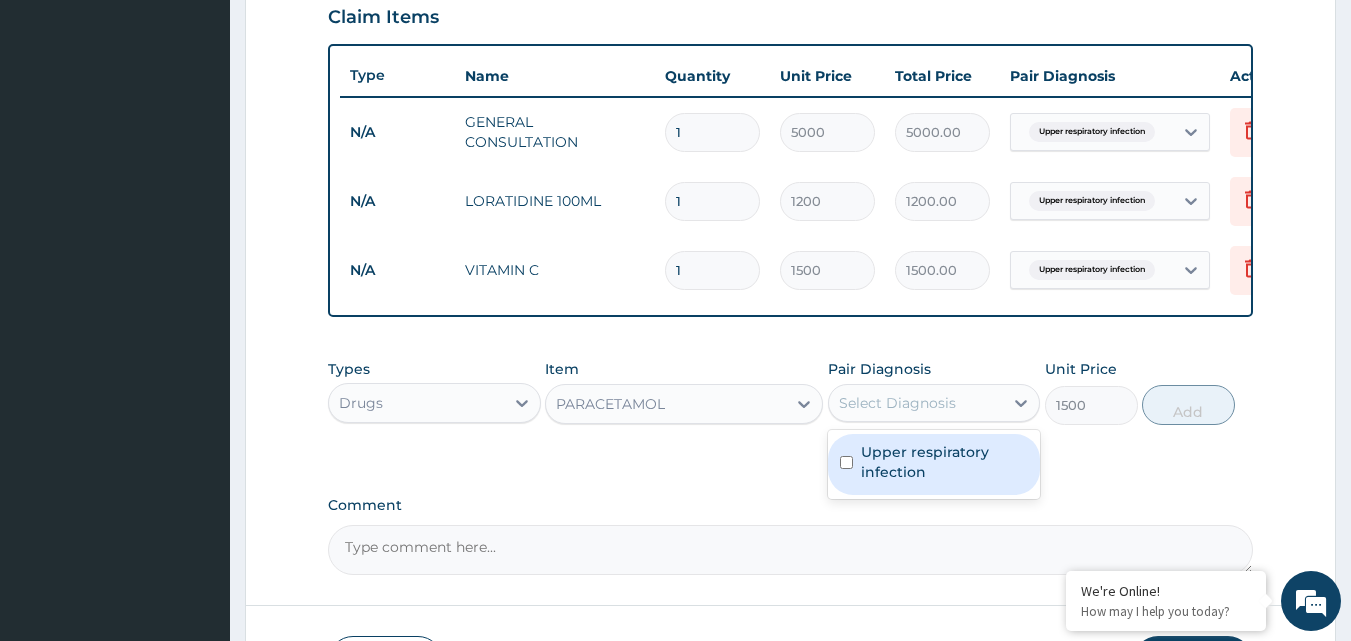drag, startPoint x: 925, startPoint y: 477, endPoint x: 1112, endPoint y: 446, distance: 189.55211 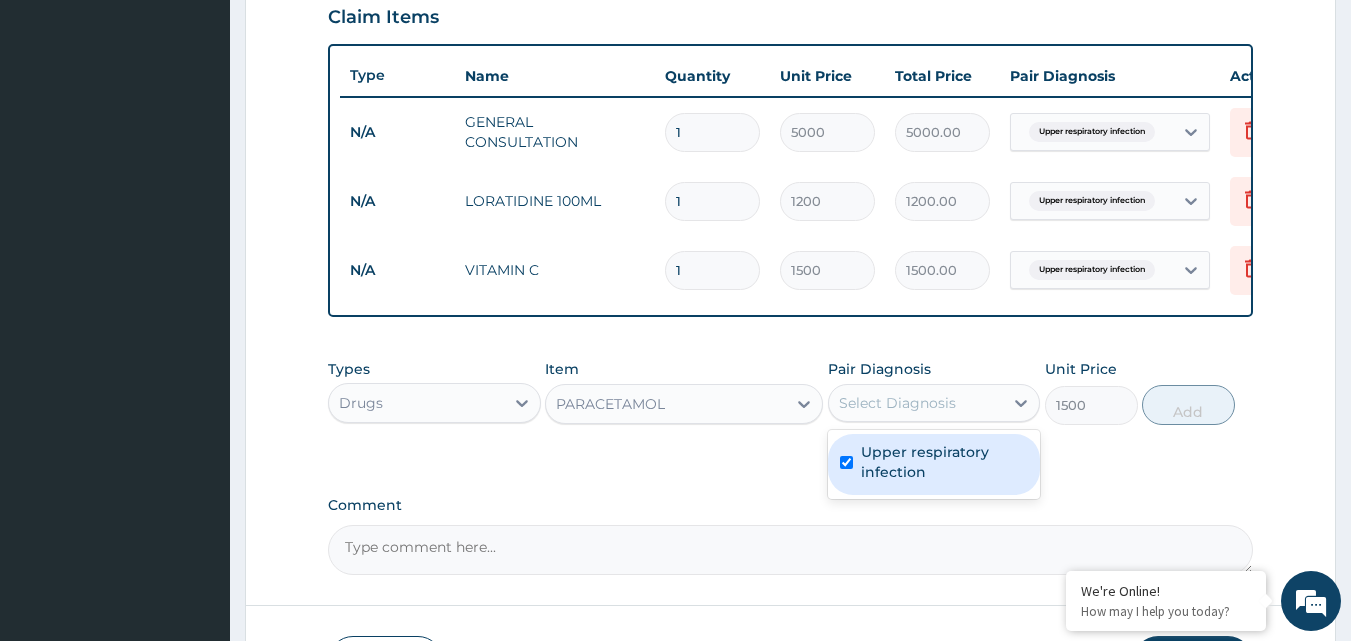 checkbox on "true" 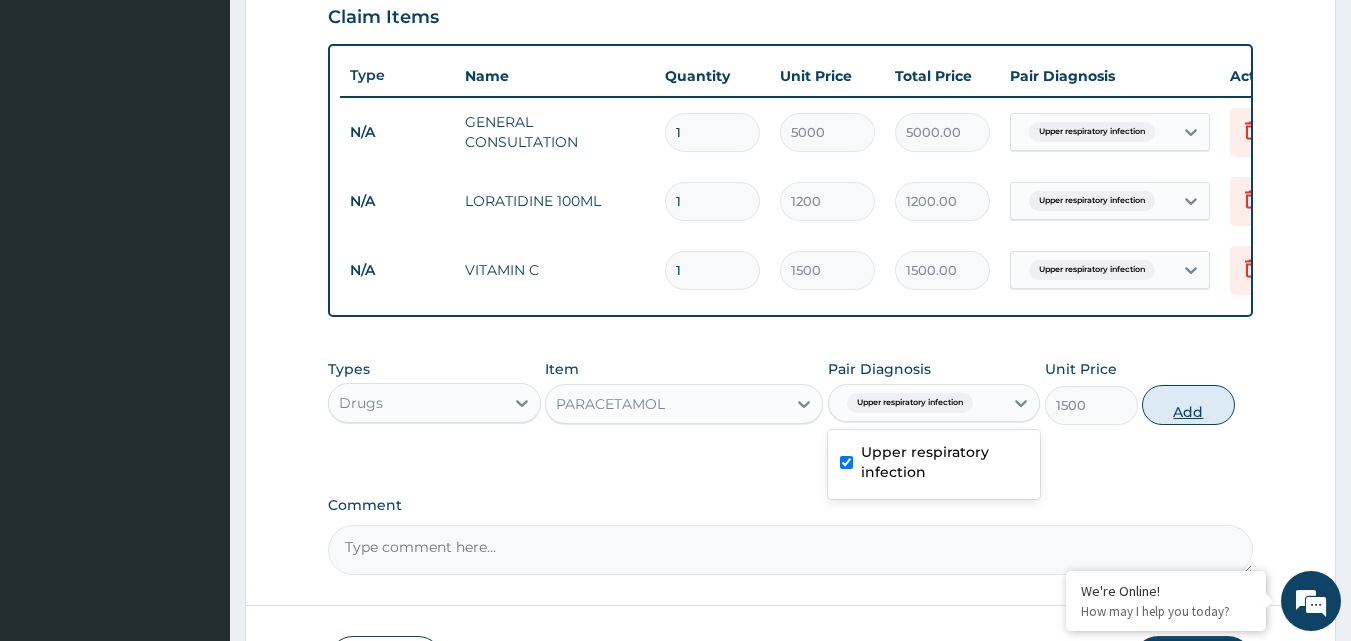 click on "Add" at bounding box center (1188, 405) 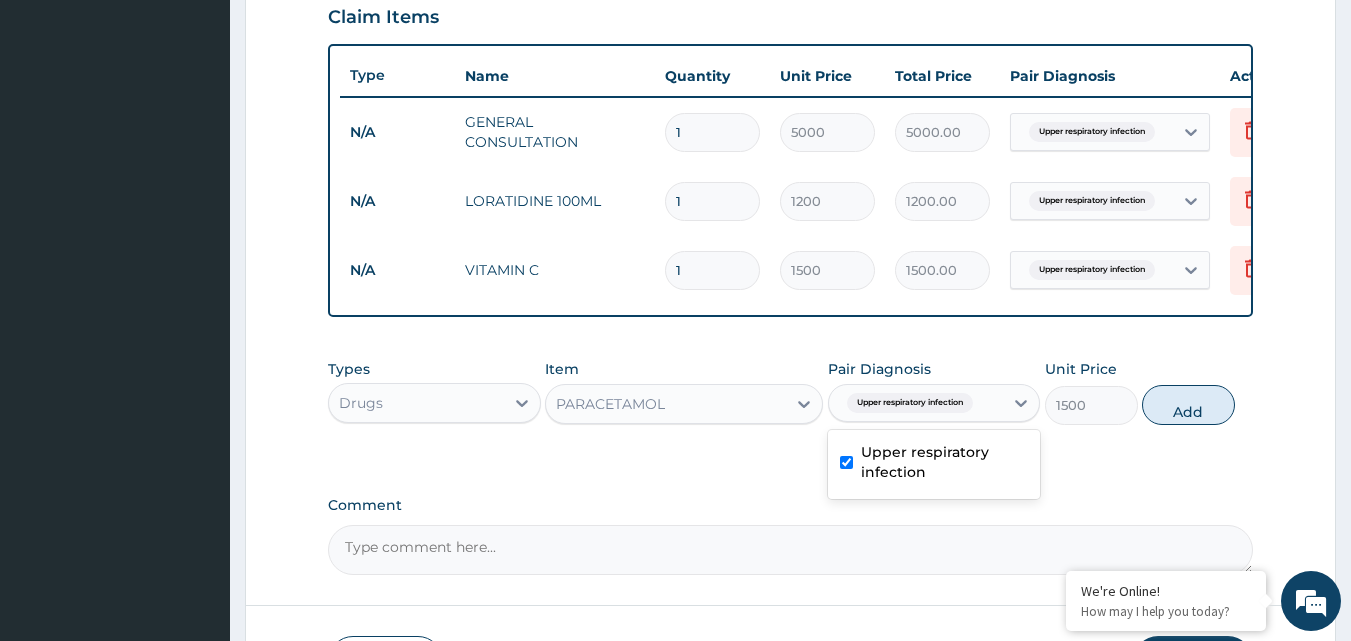 type on "0" 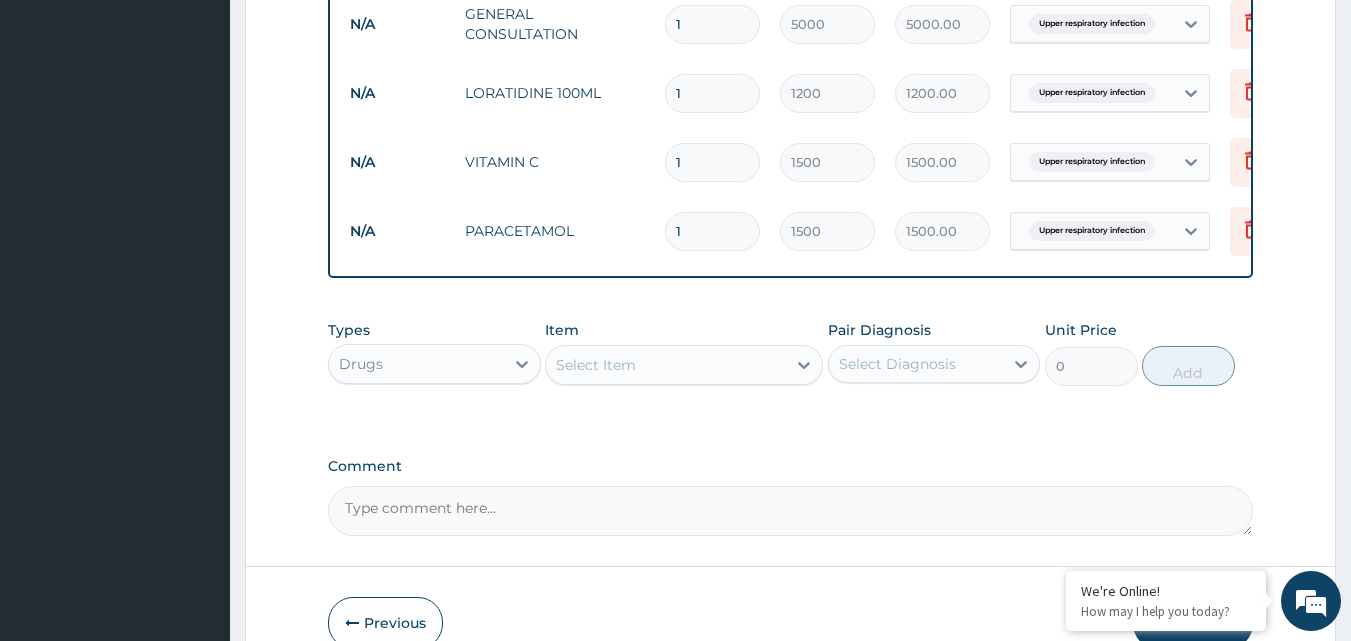 scroll, scrollTop: 928, scrollLeft: 0, axis: vertical 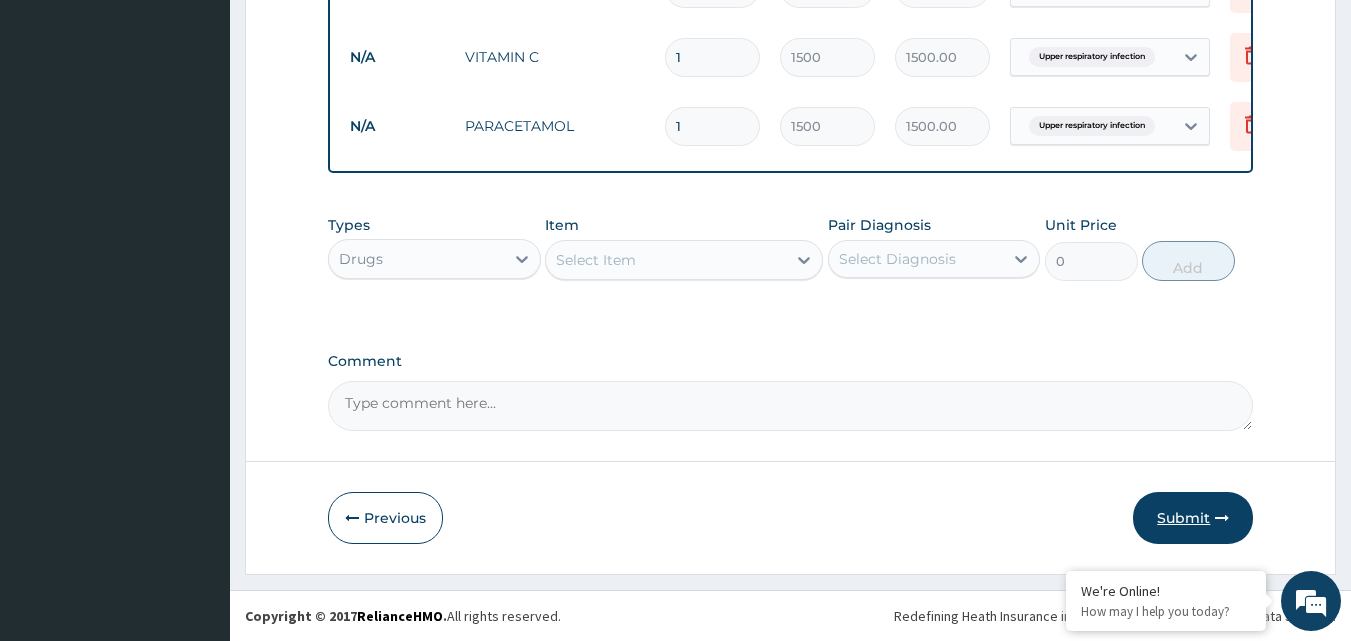 click on "Submit" at bounding box center [1193, 518] 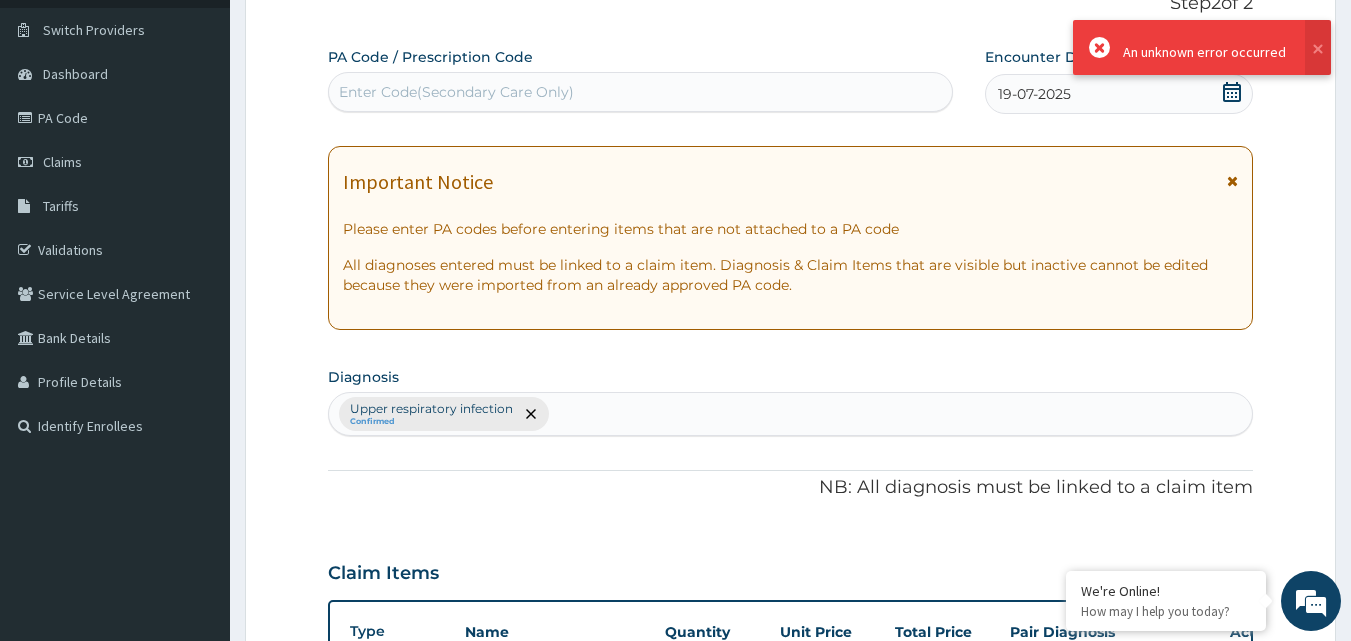 scroll, scrollTop: 300, scrollLeft: 0, axis: vertical 